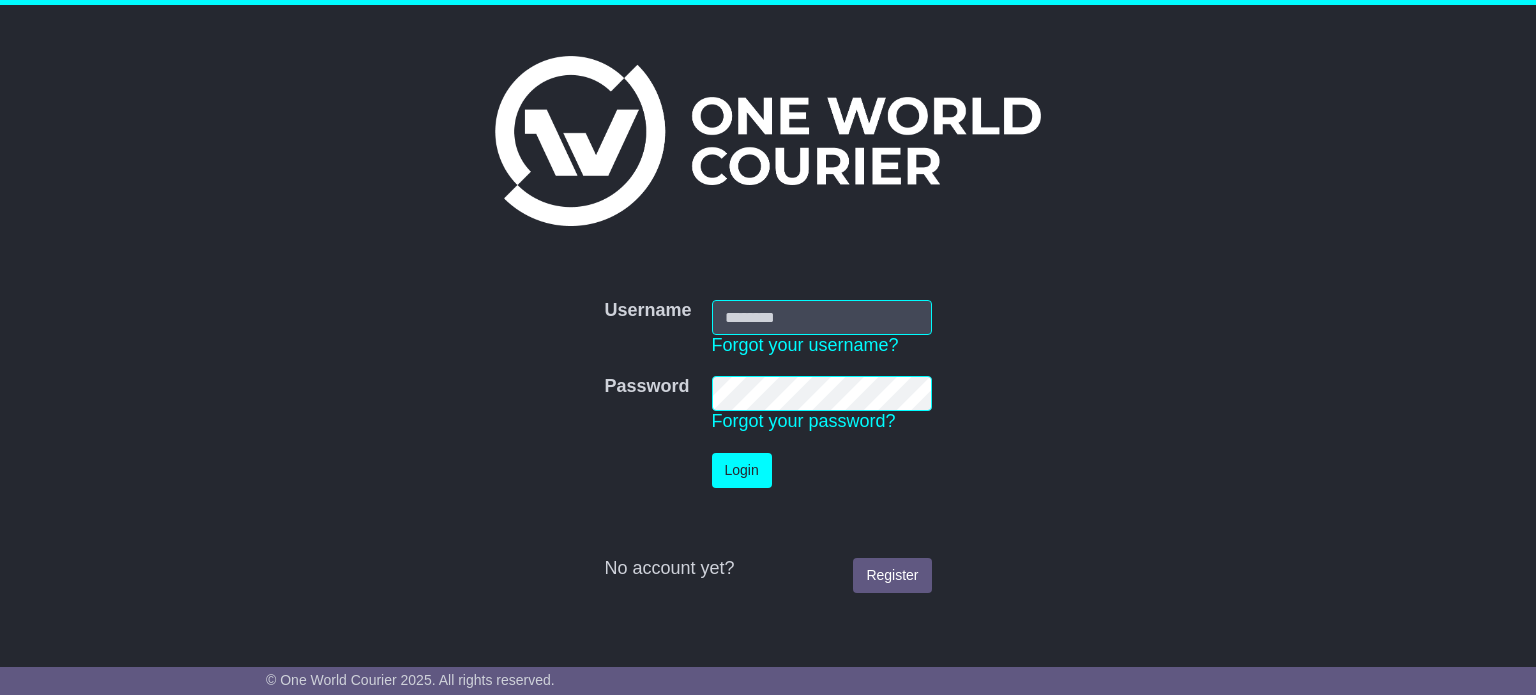 scroll, scrollTop: 0, scrollLeft: 0, axis: both 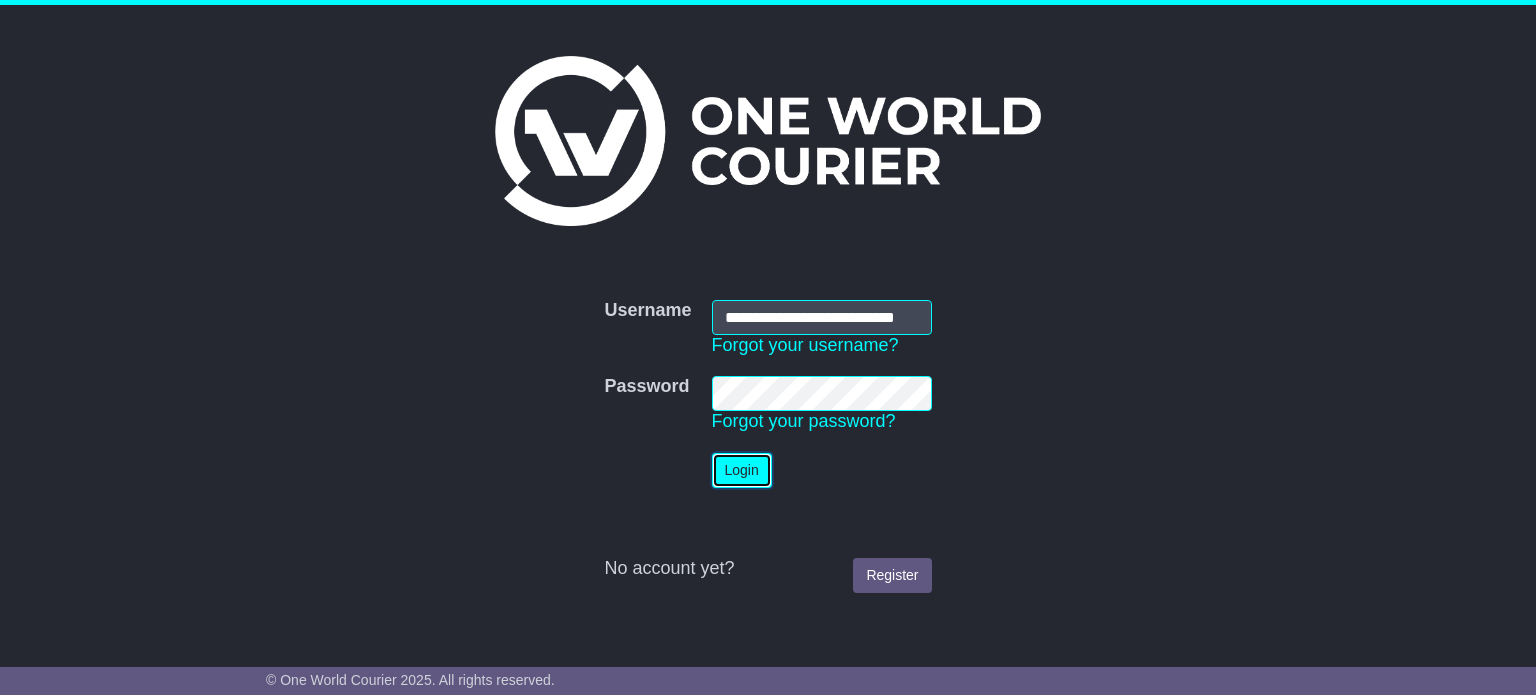 click on "Login" at bounding box center (742, 470) 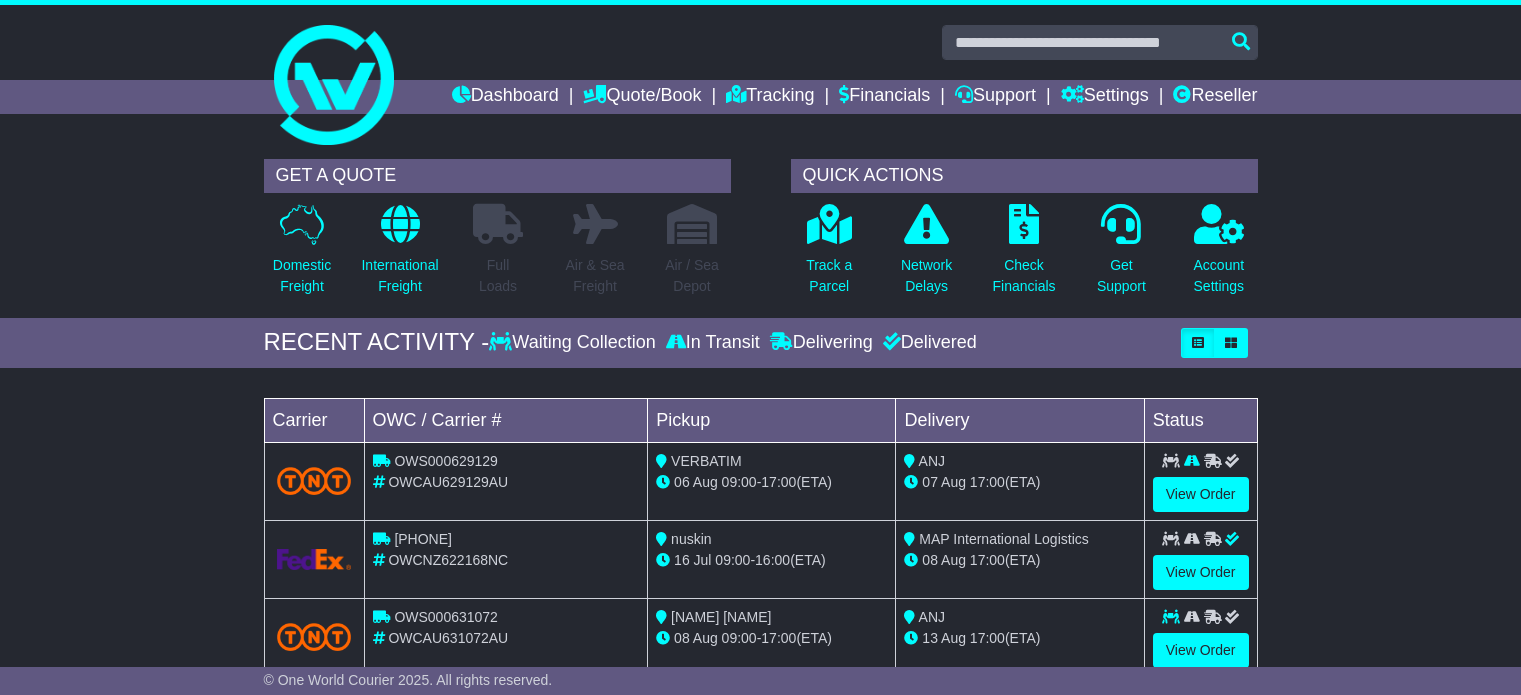 scroll, scrollTop: 0, scrollLeft: 0, axis: both 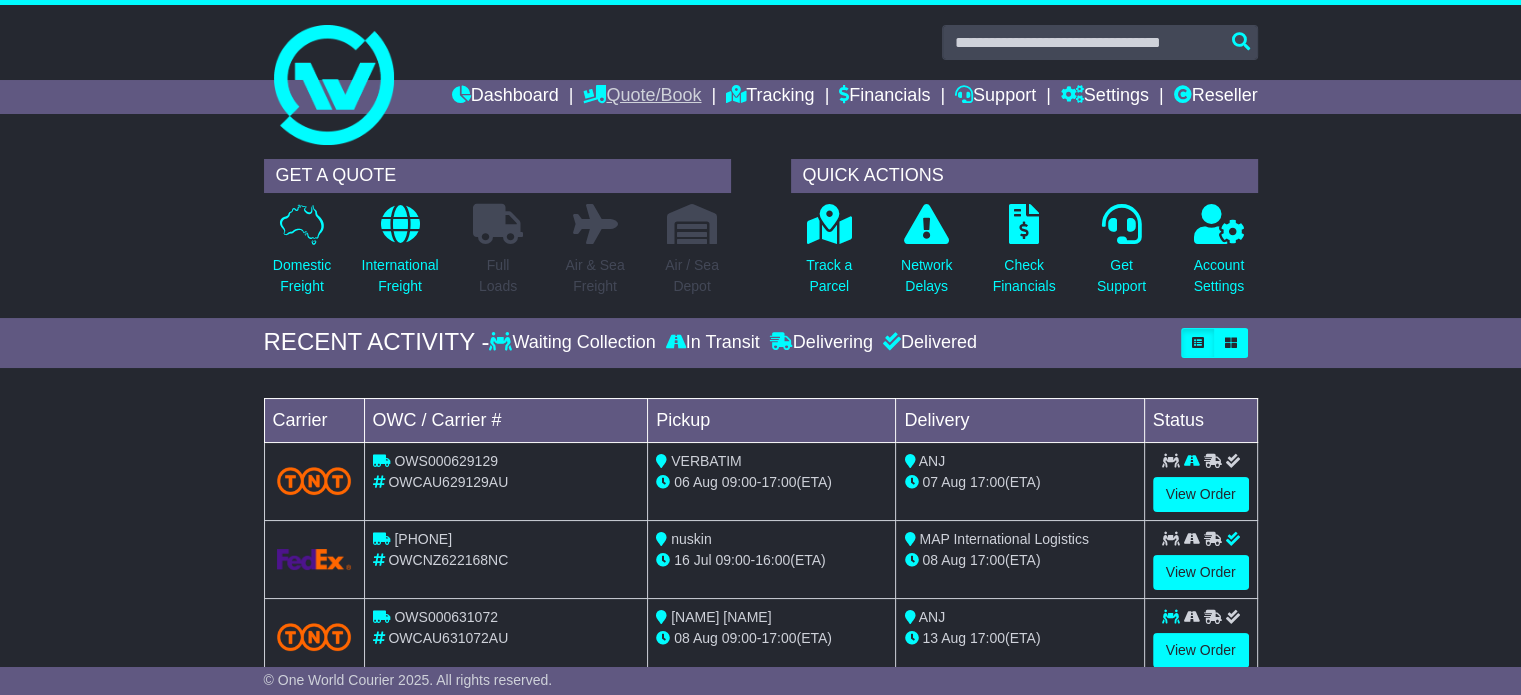 click on "Quote/Book" at bounding box center [642, 97] 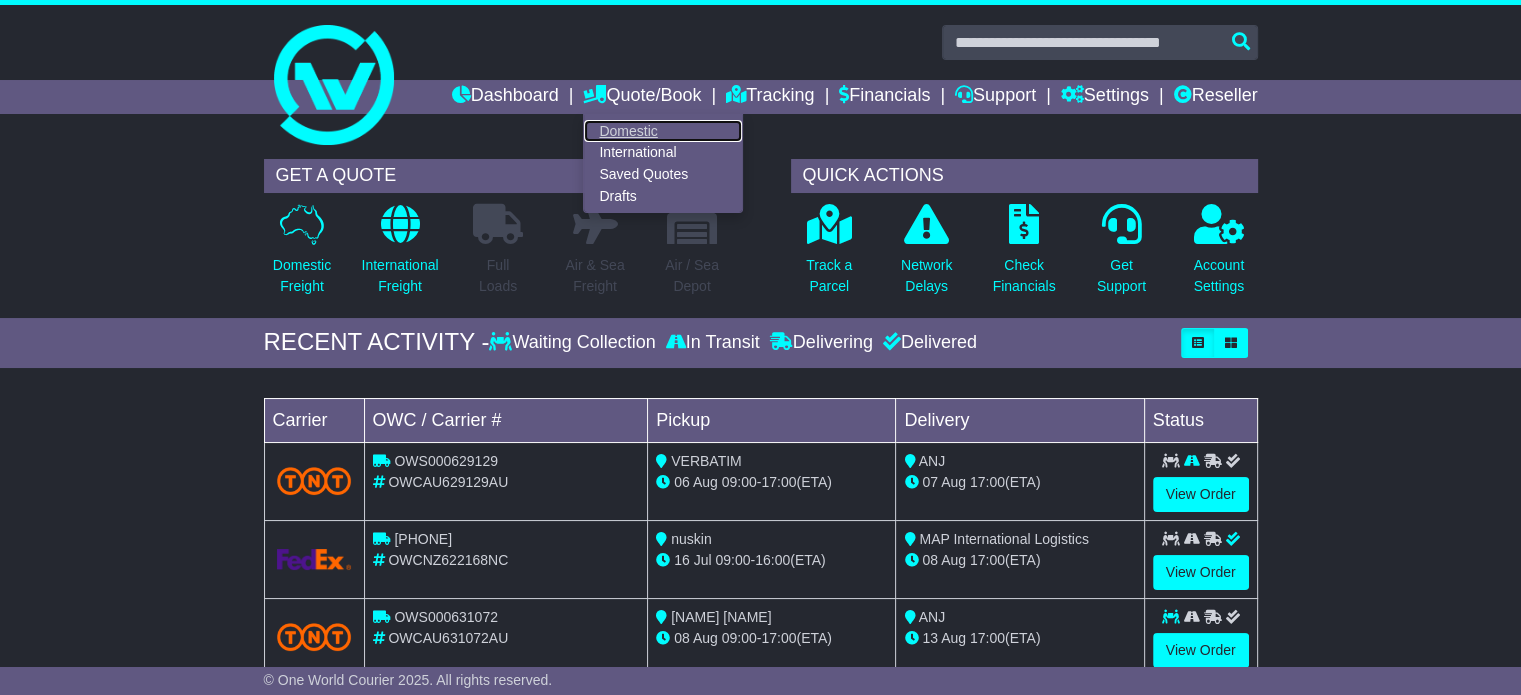 click on "Domestic" at bounding box center [663, 131] 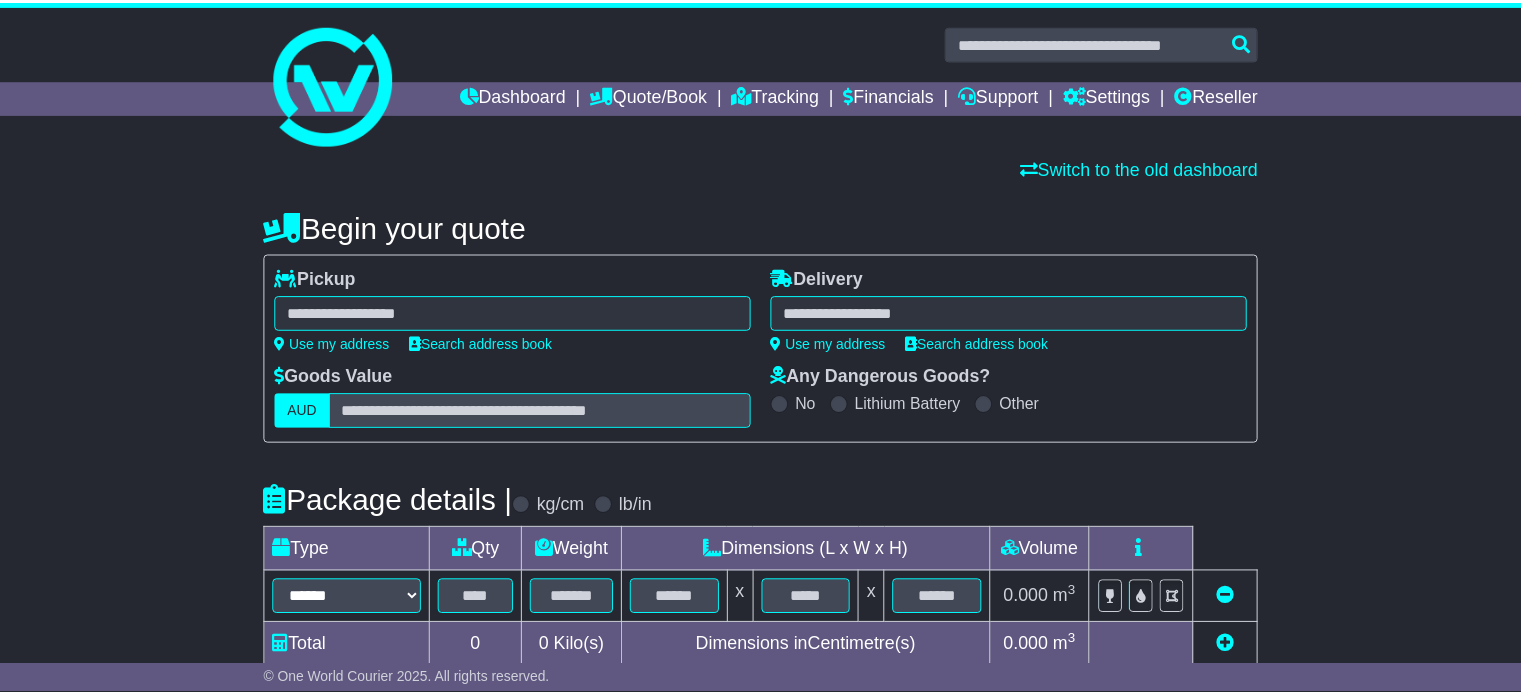 scroll, scrollTop: 0, scrollLeft: 0, axis: both 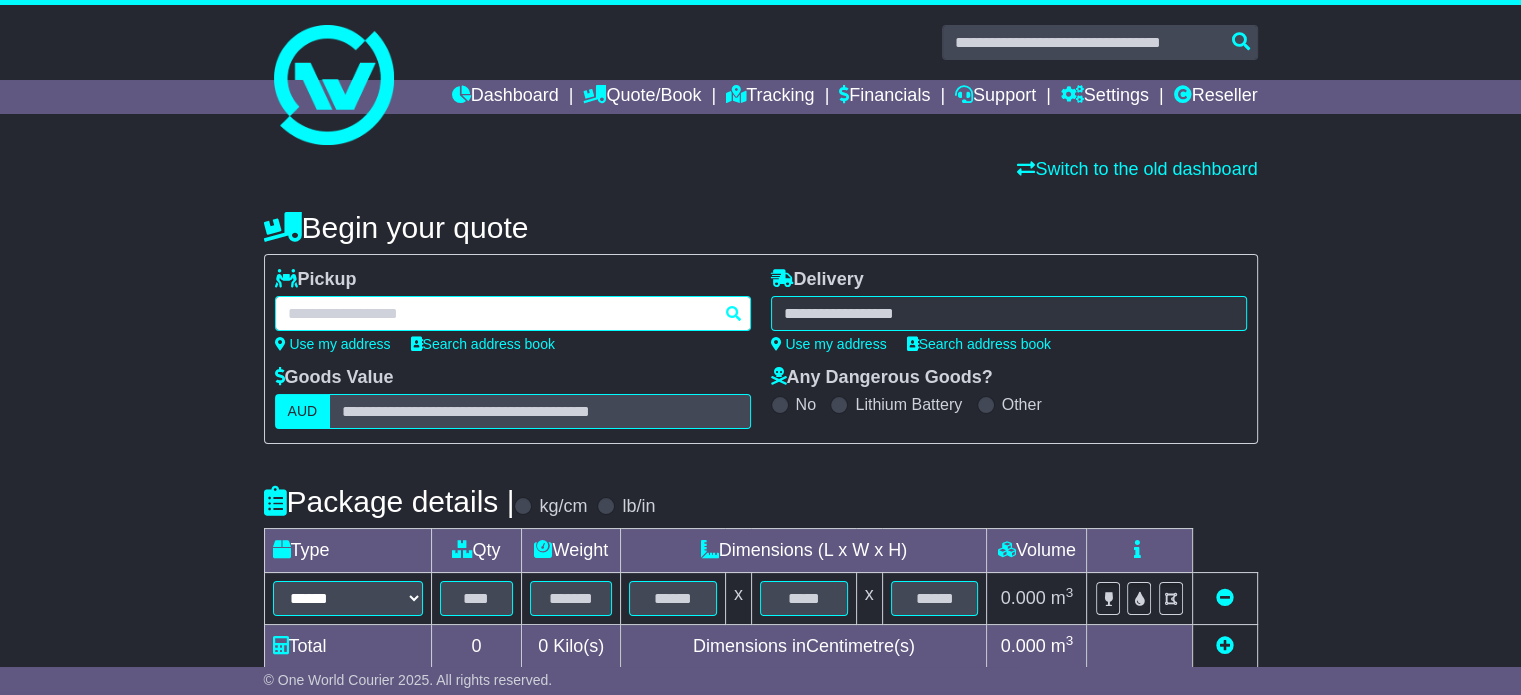 click at bounding box center (513, 313) 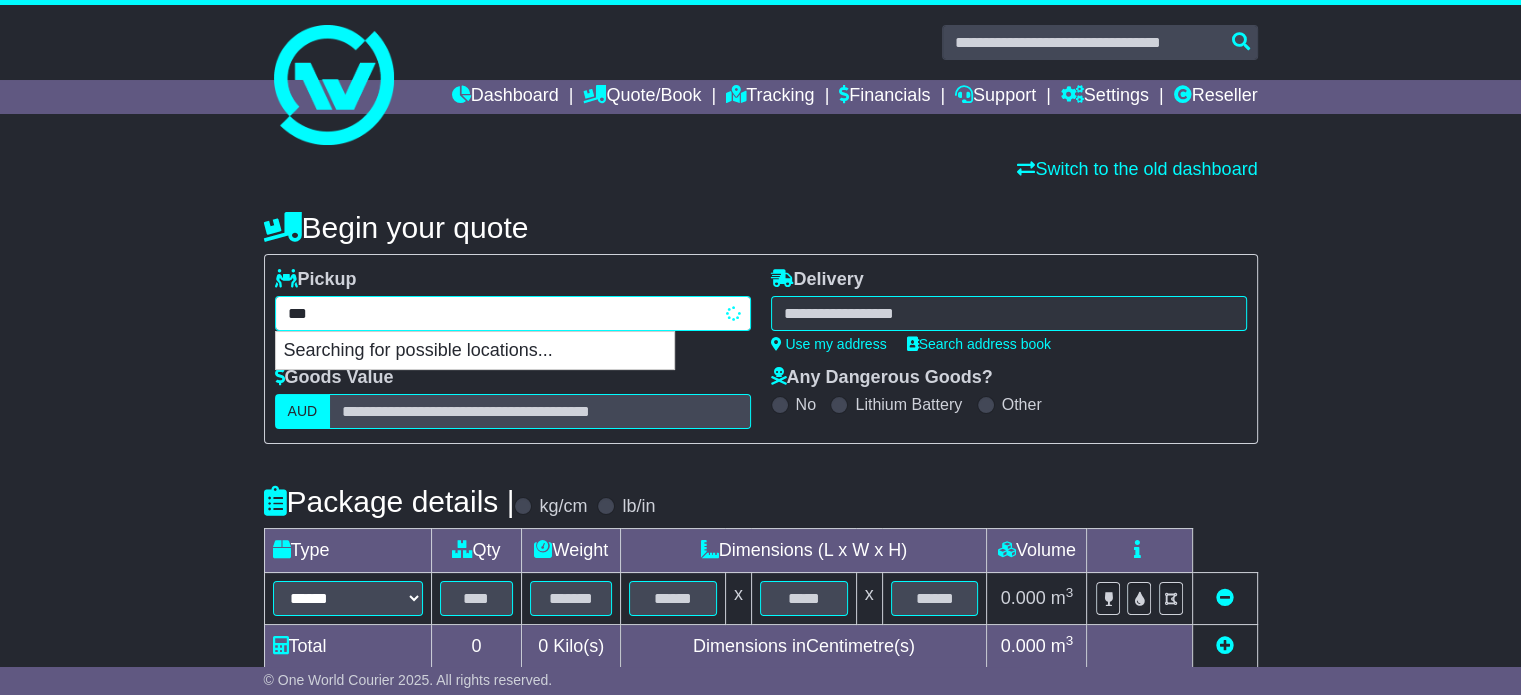 type on "****" 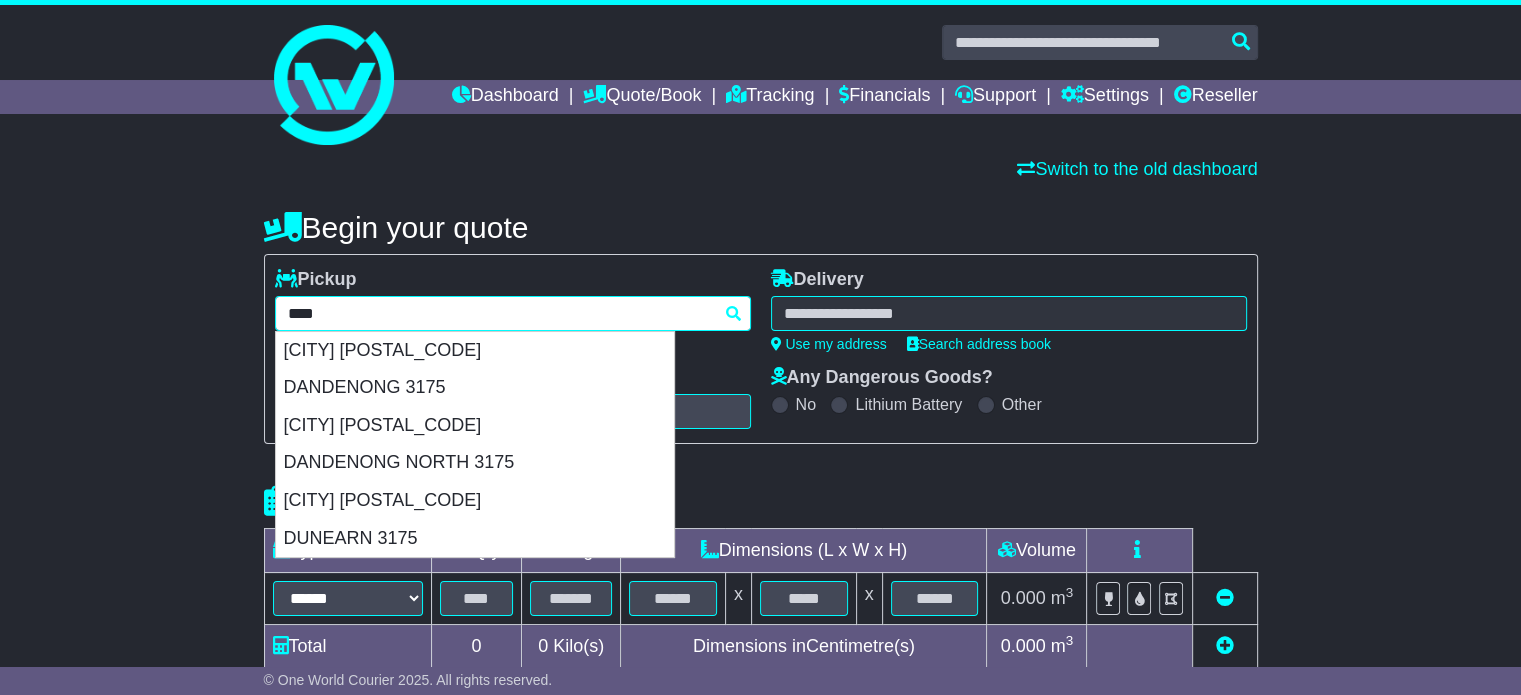 click on "**** 3175 BANGHOLME 3175 DANDENONG 3175 DANDENONG EAST 3175 DANDENONG NORTH 3175 DANDENONG SOUTH 3175 DUNEARN 3175" at bounding box center (513, 313) 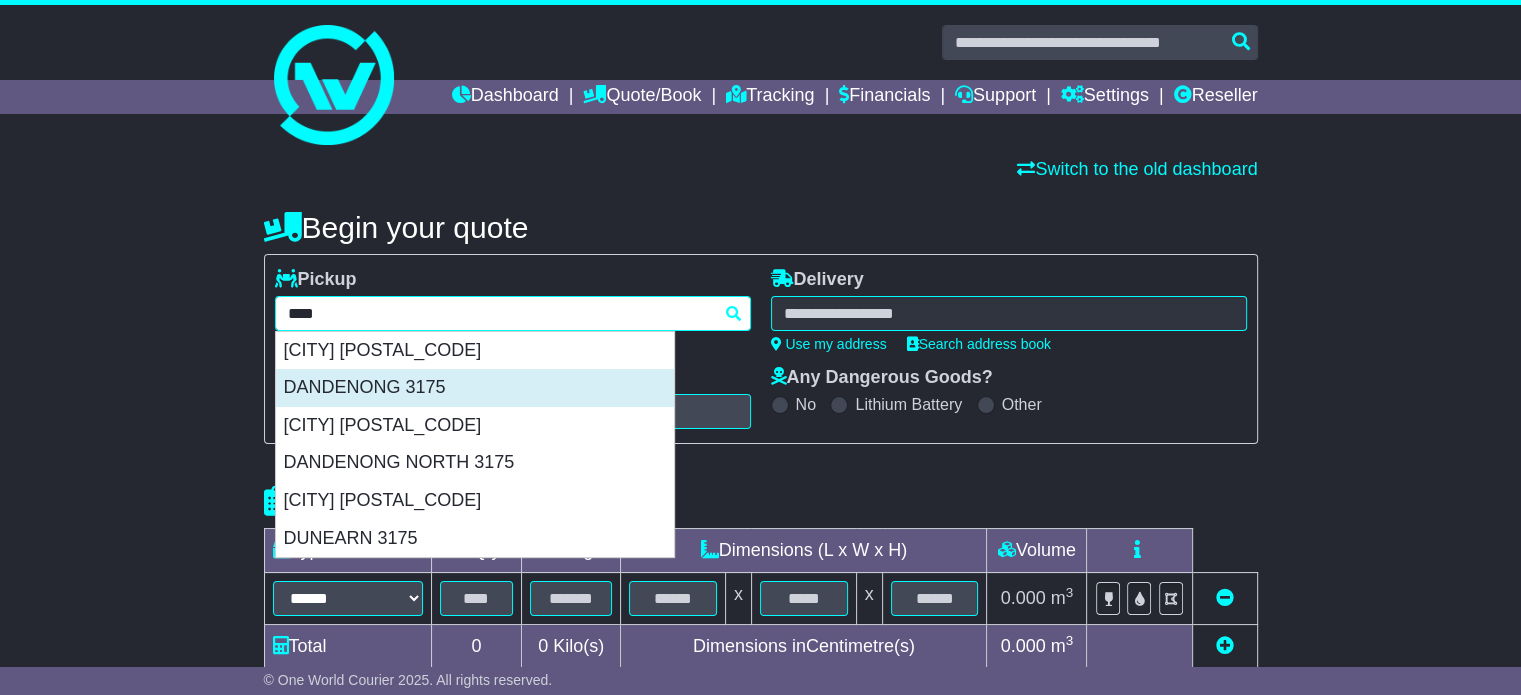 click on "DANDENONG 3175" at bounding box center (475, 388) 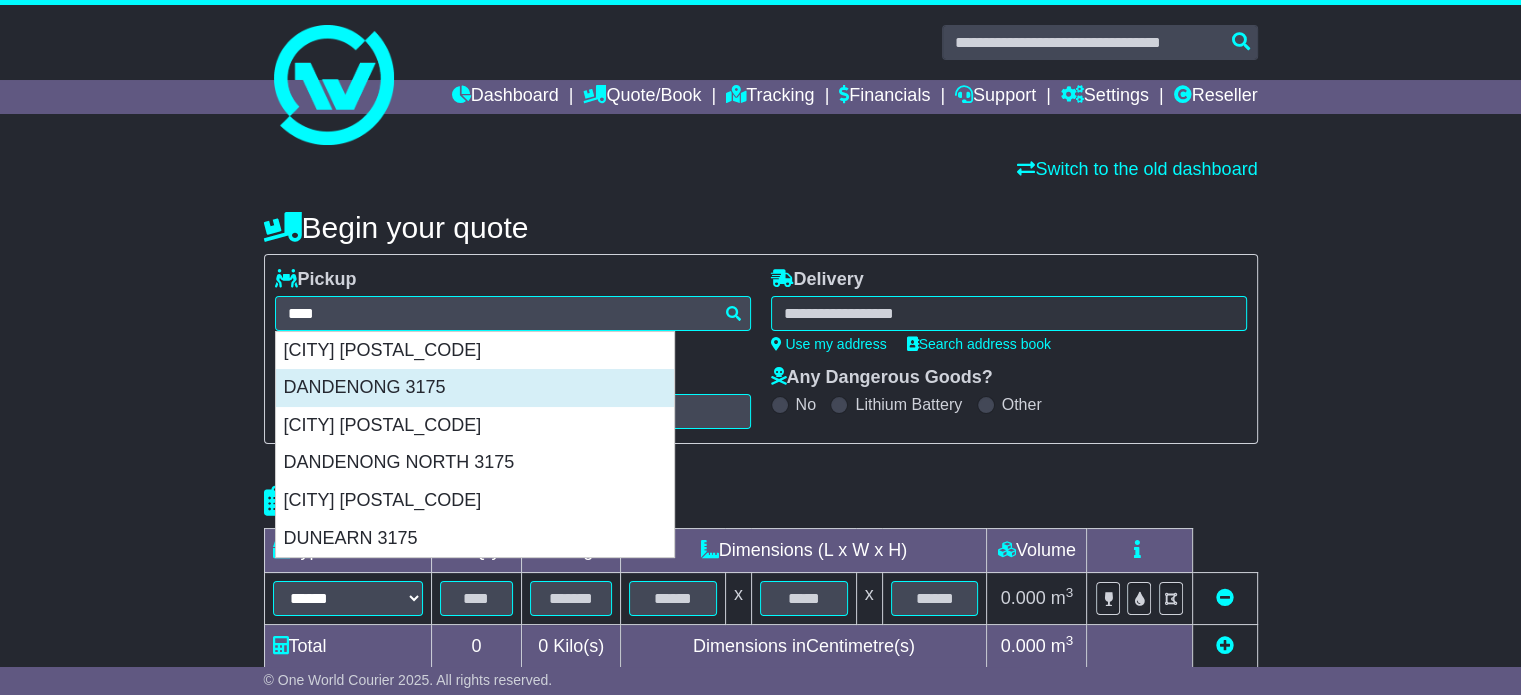 type on "**********" 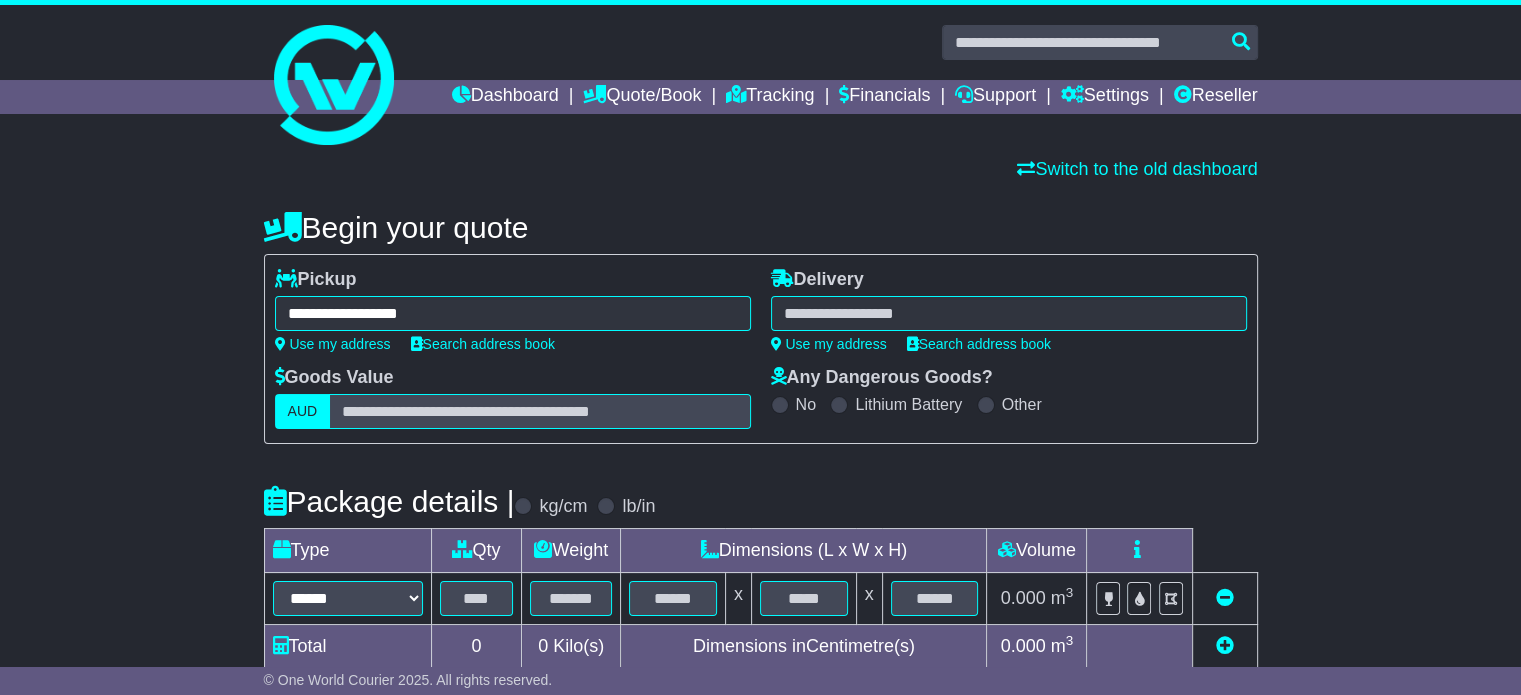 click at bounding box center (1009, 313) 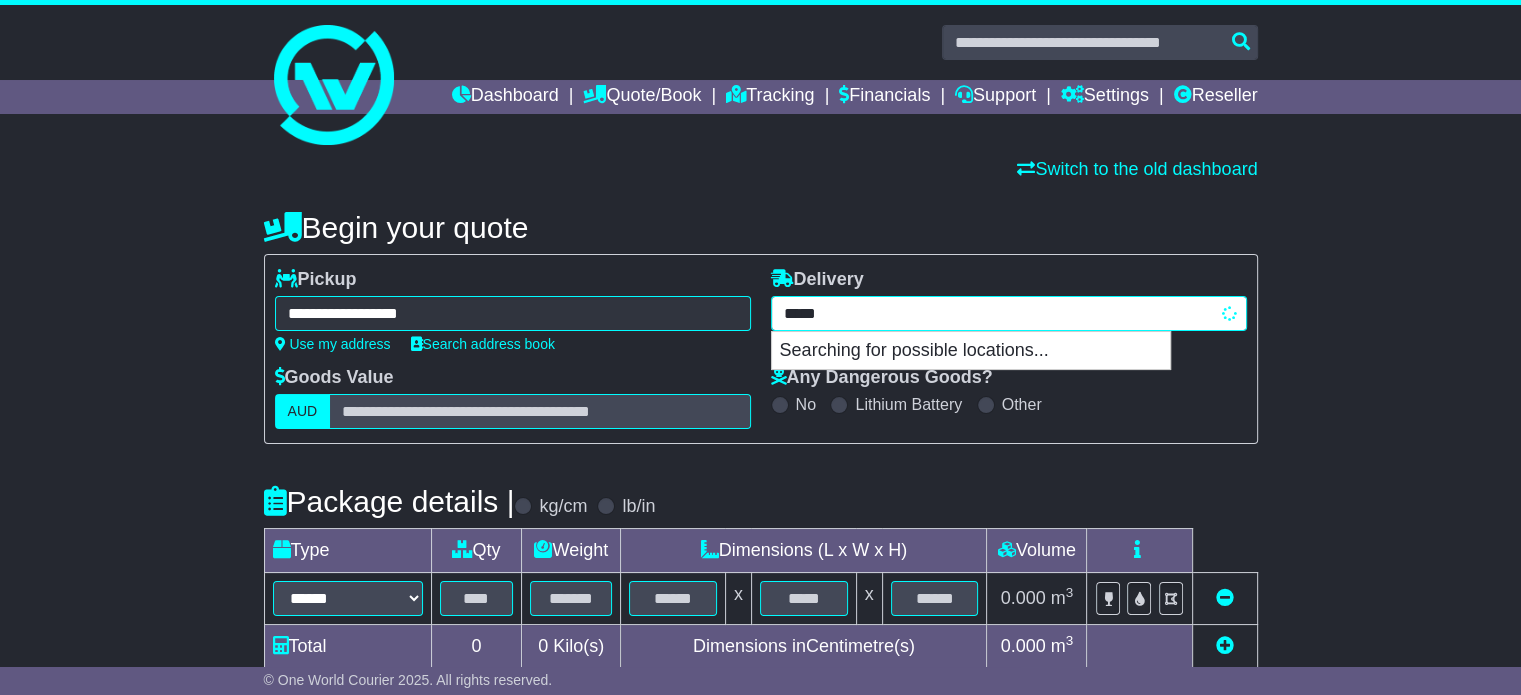 type on "******" 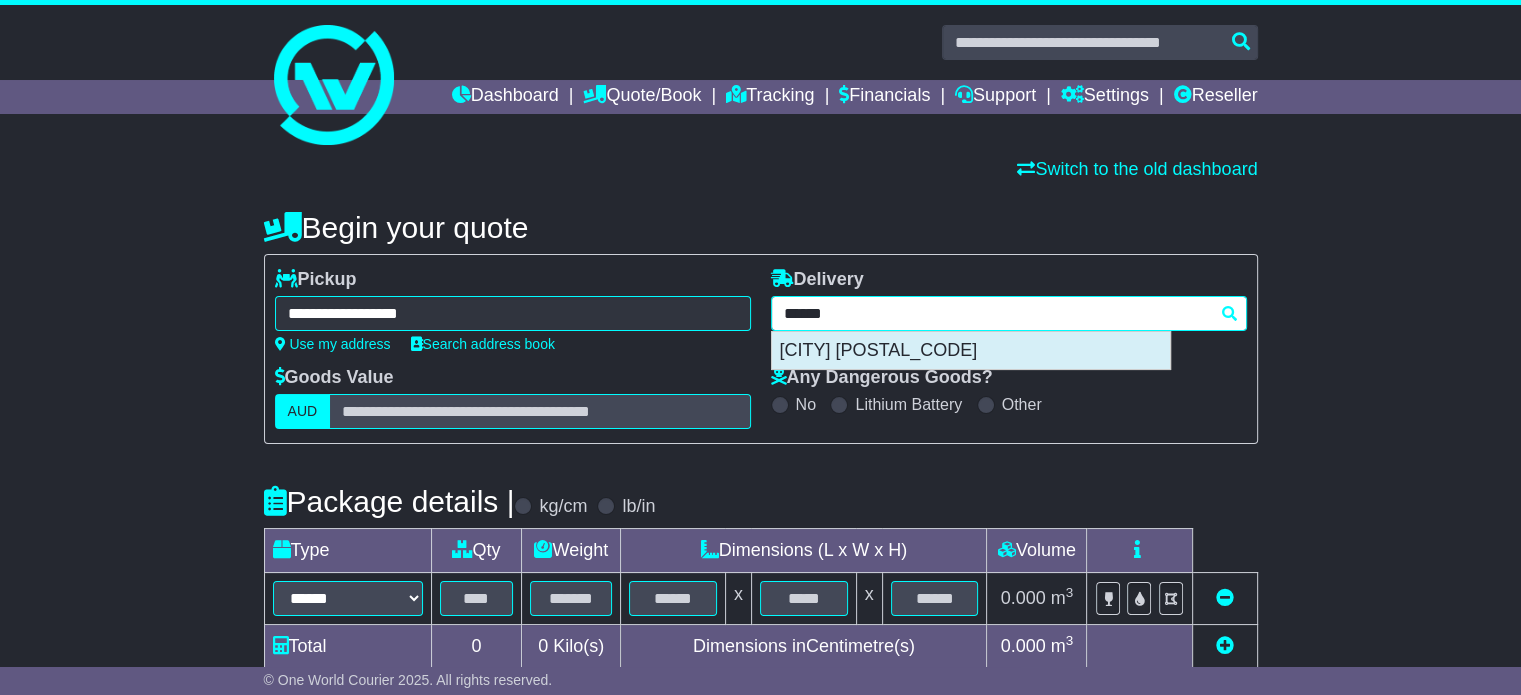 click on "LYTTON 4178" at bounding box center (971, 351) 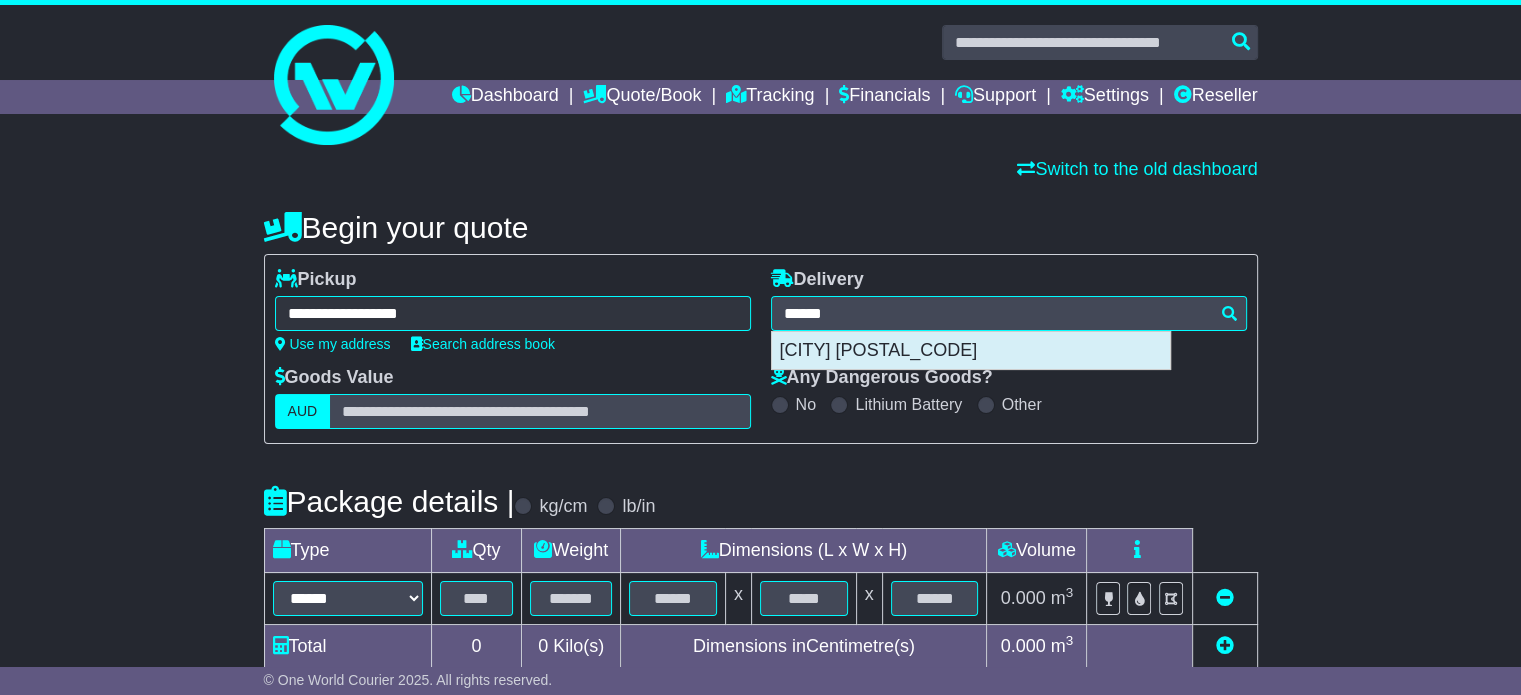type on "**********" 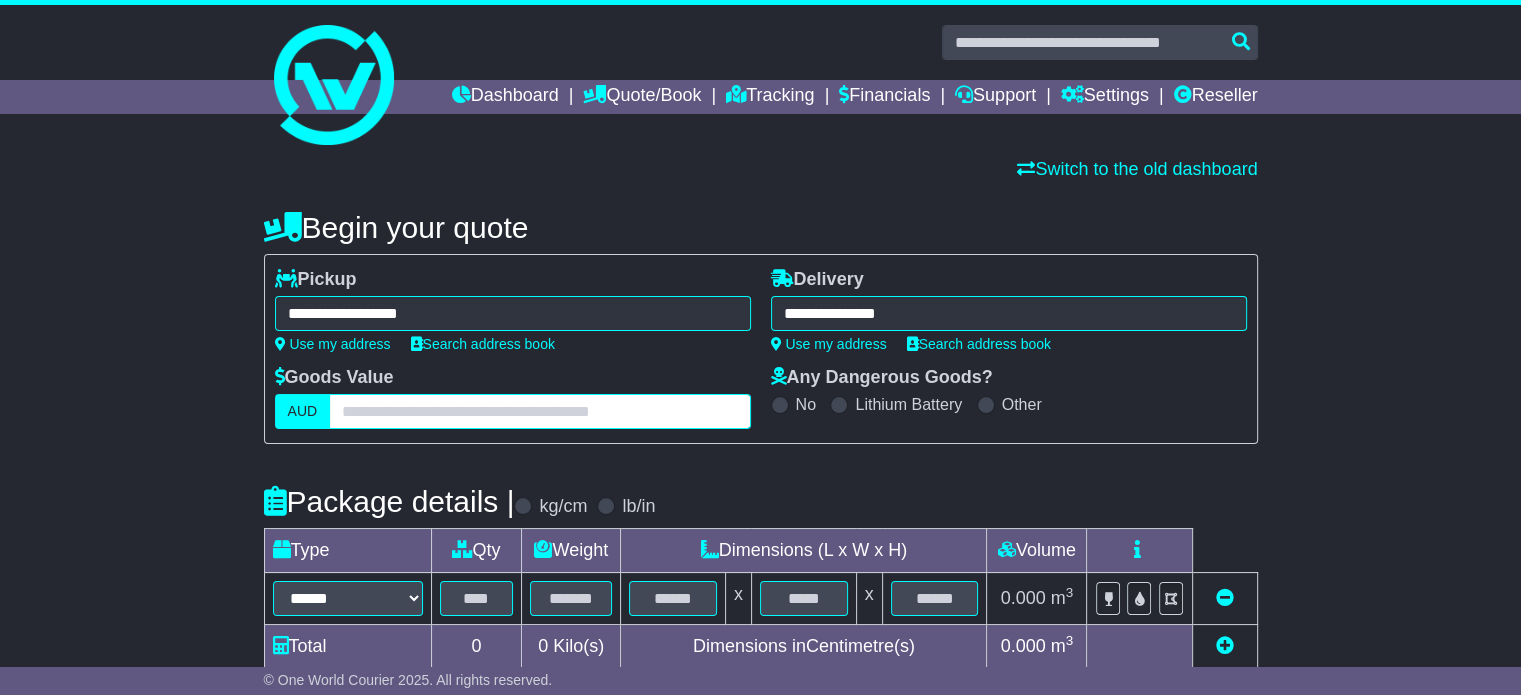 click at bounding box center [539, 411] 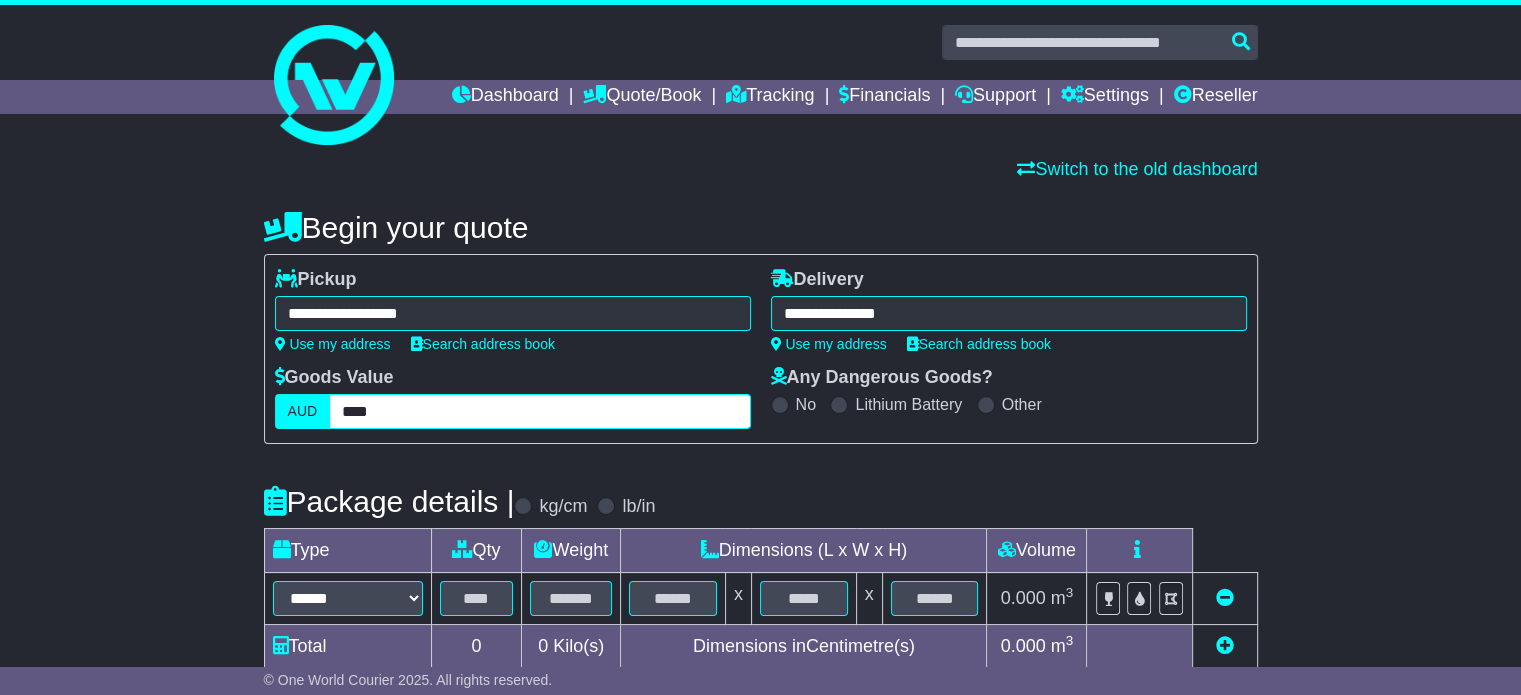 type on "****" 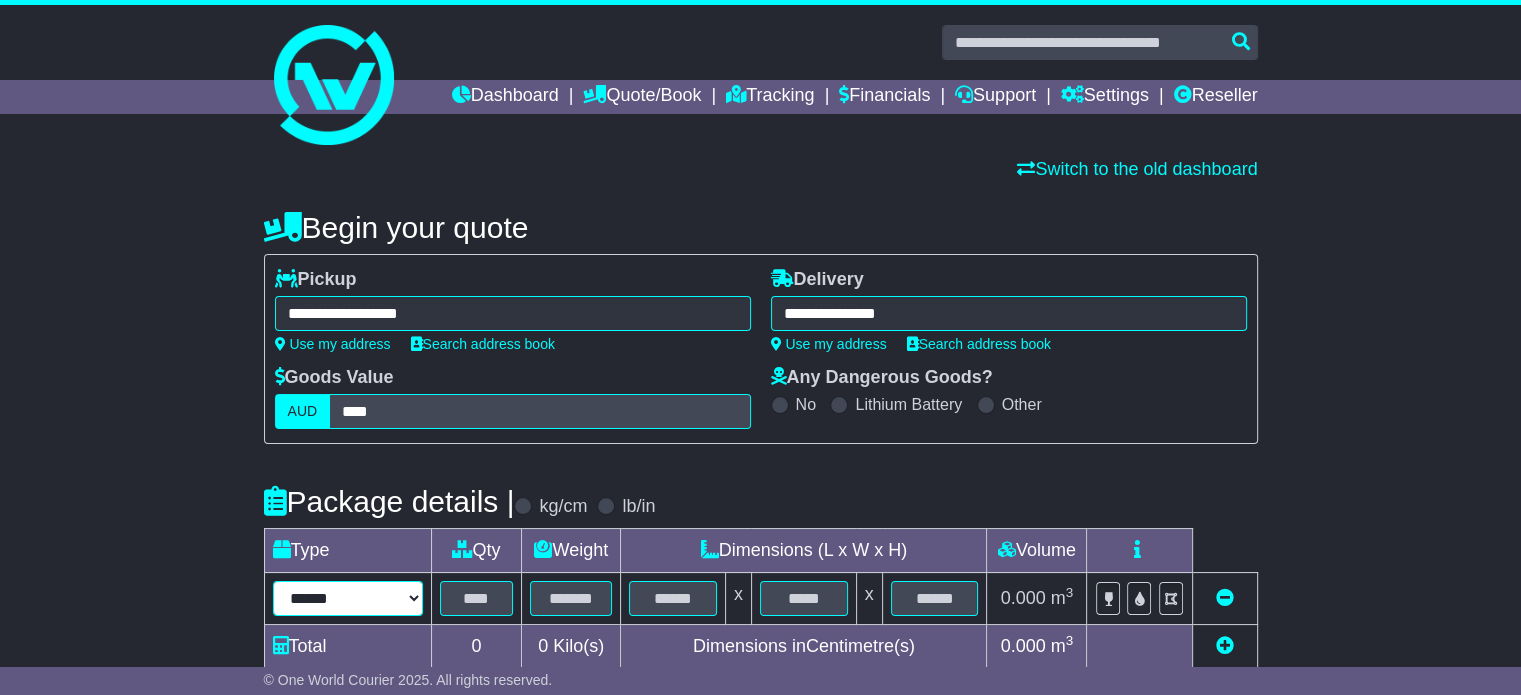 click on "****** ****** *** ******** ***** **** **** ****** *** *******" at bounding box center (348, 598) 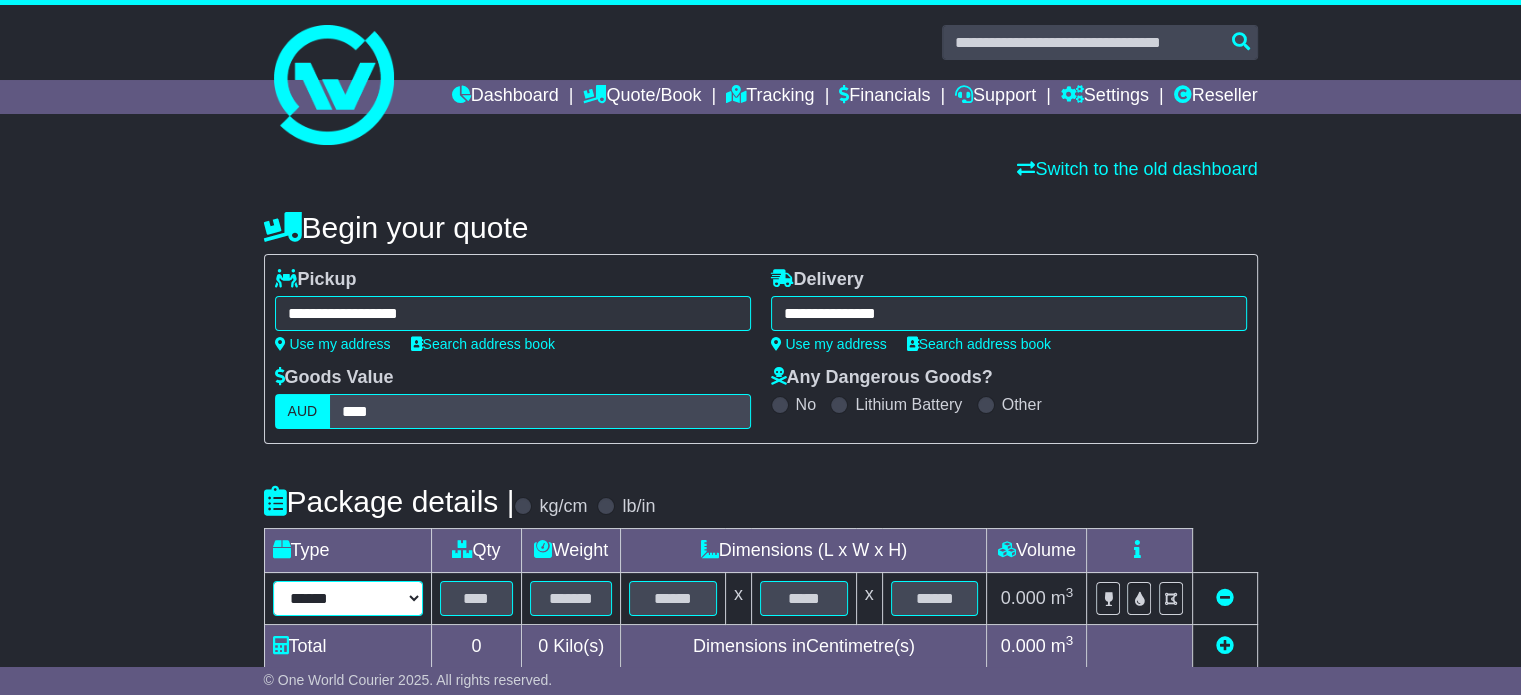 select on "***" 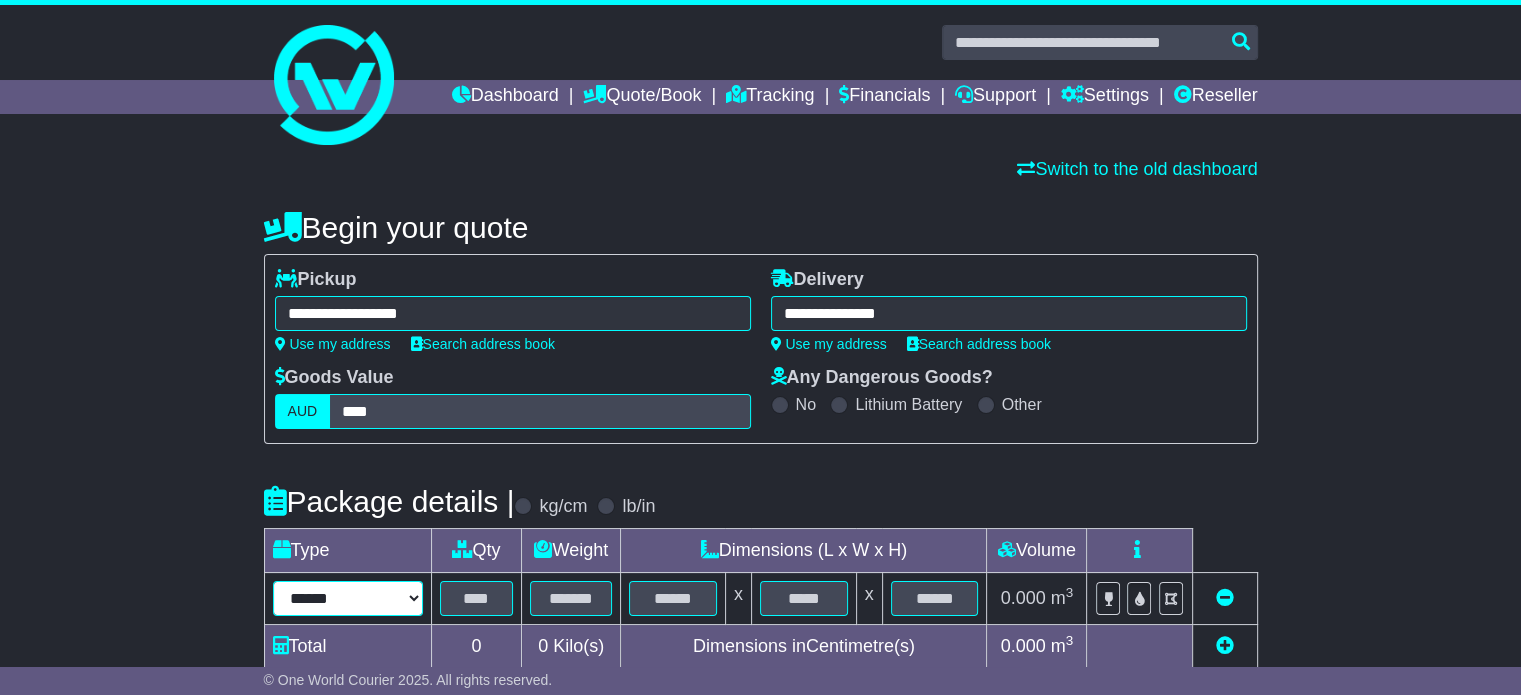 click on "****** ****** *** ******** ***** **** **** ****** *** *******" at bounding box center (348, 598) 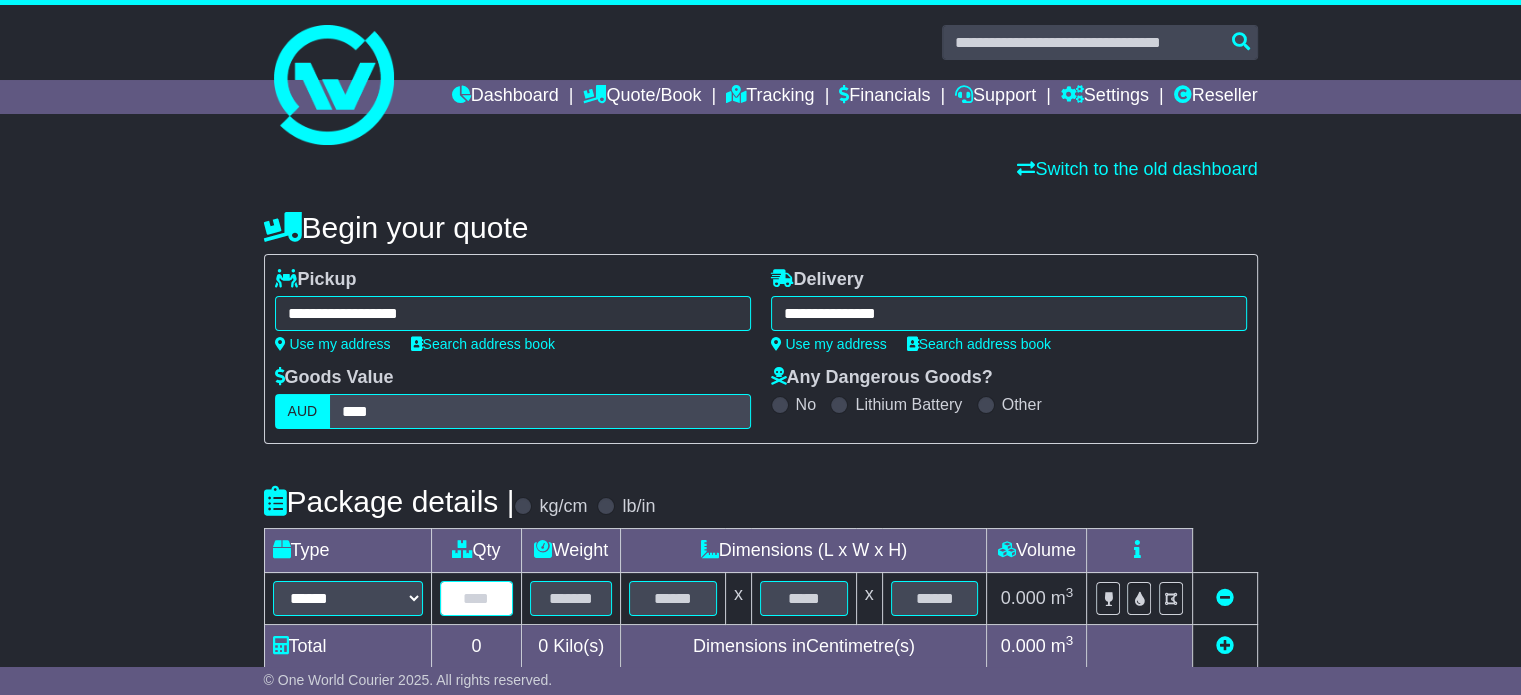 click at bounding box center (477, 598) 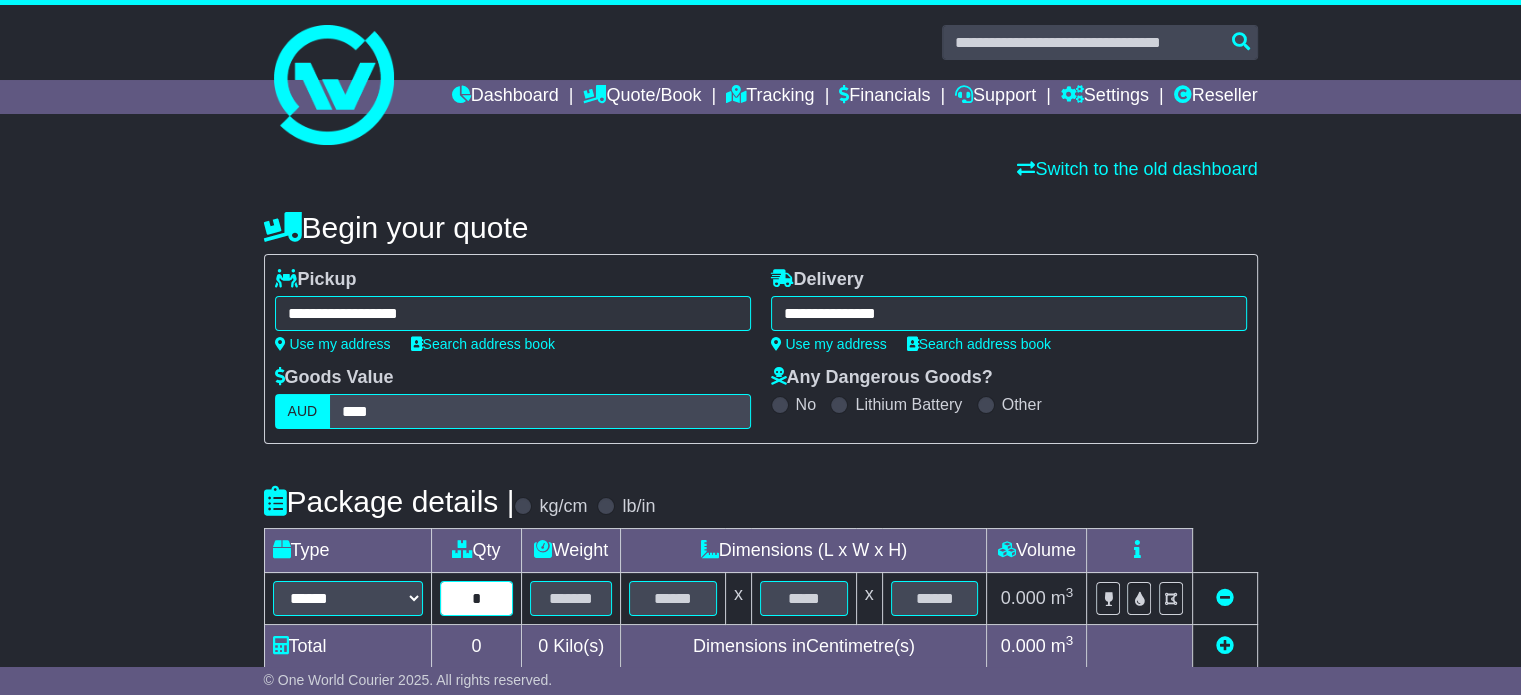type on "*" 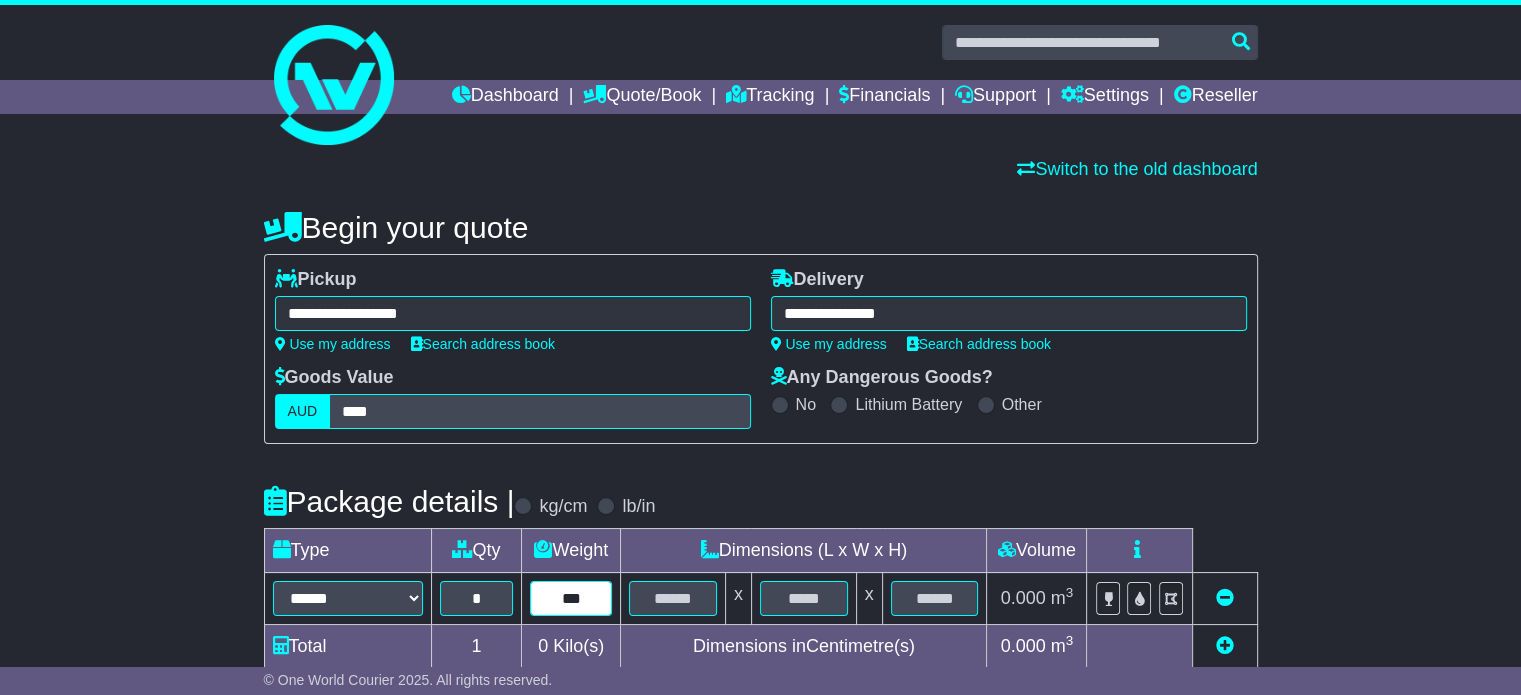 type on "***" 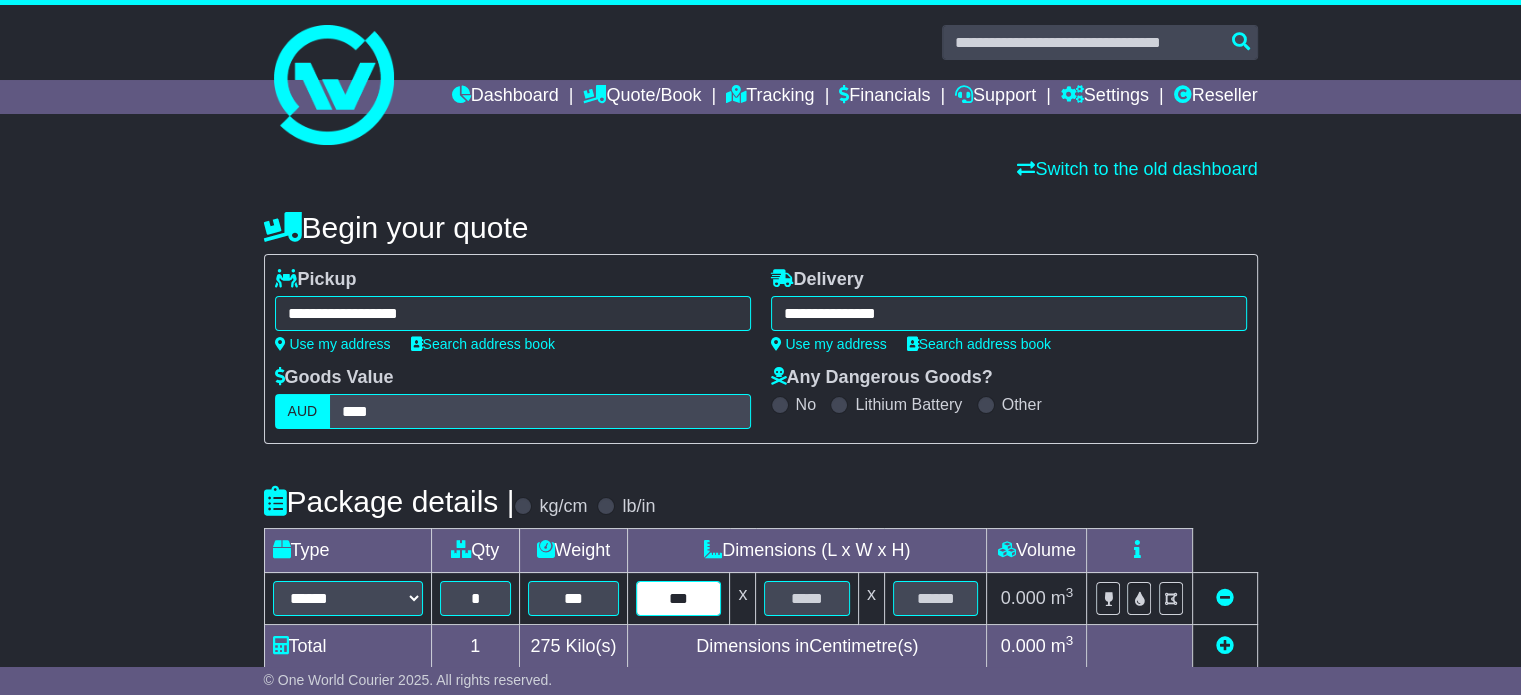 type on "***" 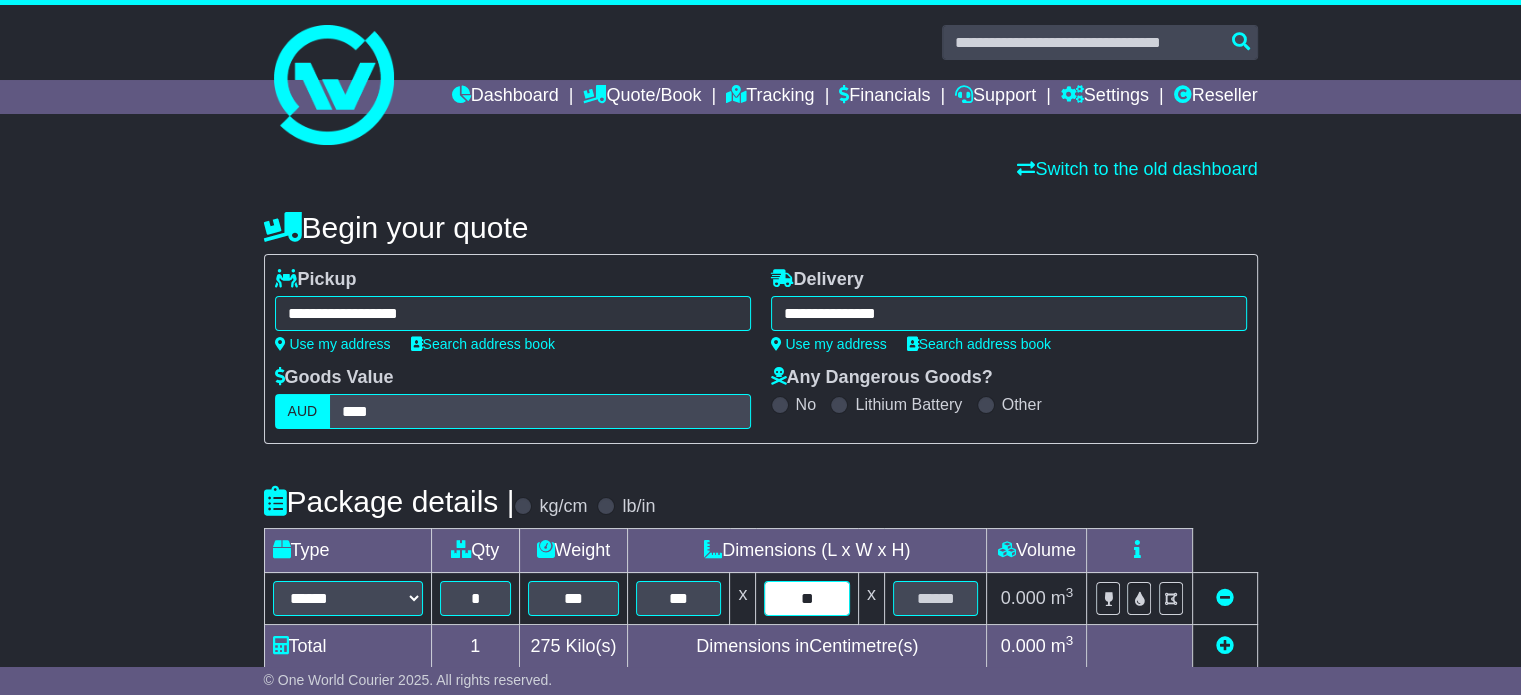 type on "**" 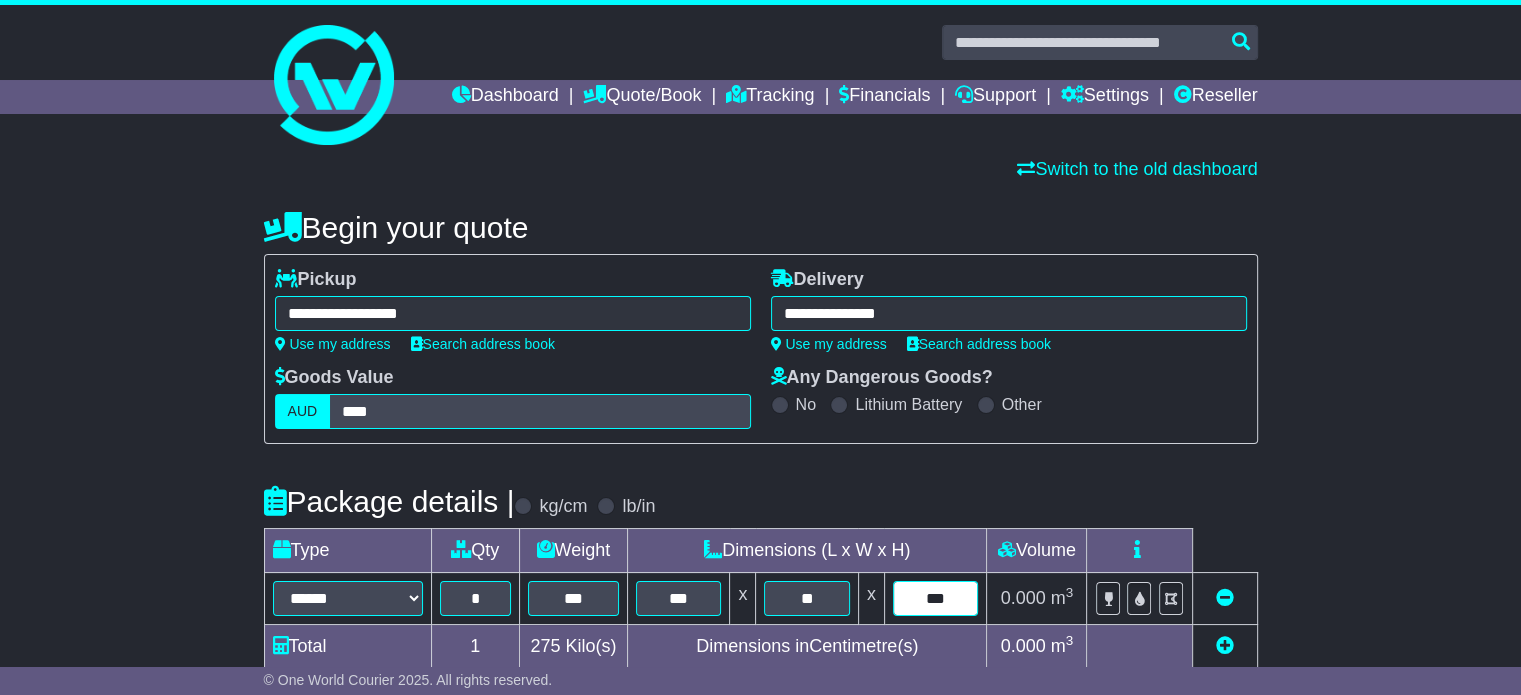 type on "***" 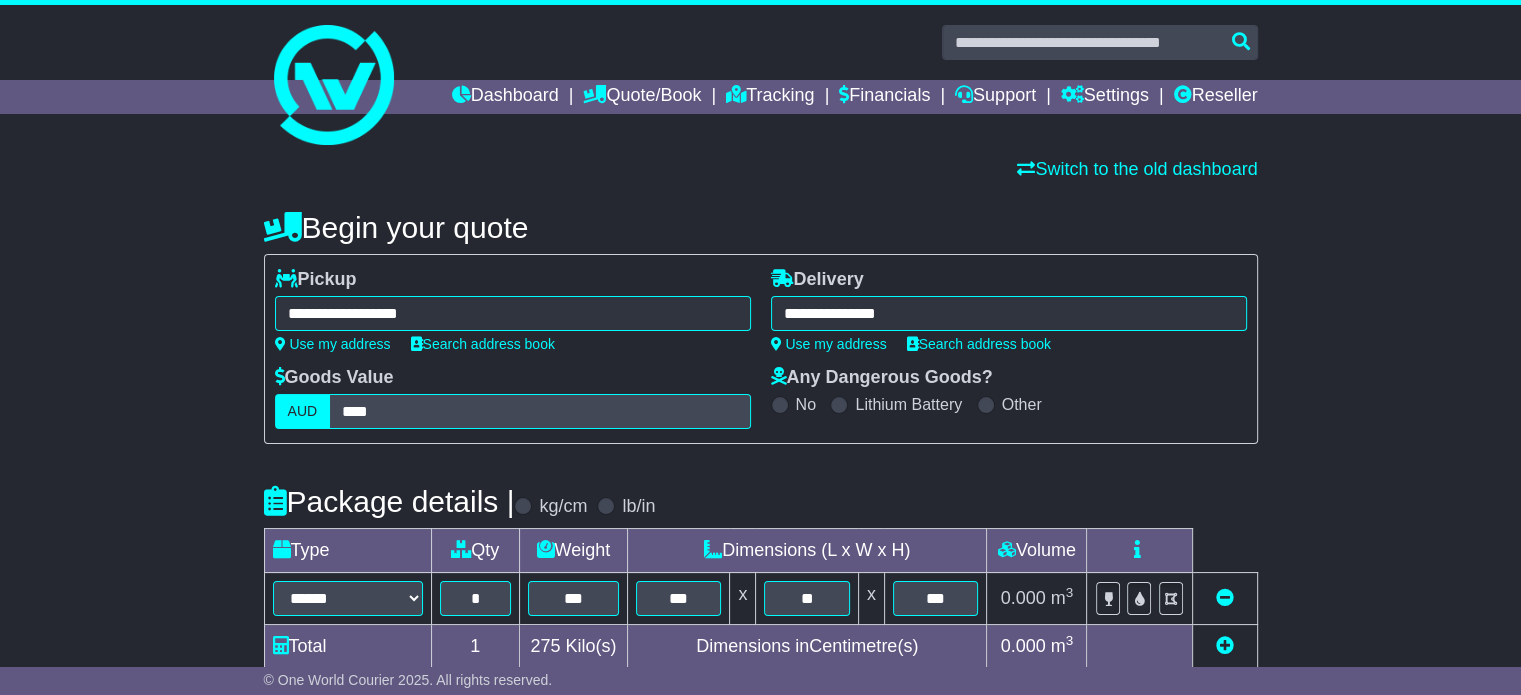 scroll, scrollTop: 752, scrollLeft: 0, axis: vertical 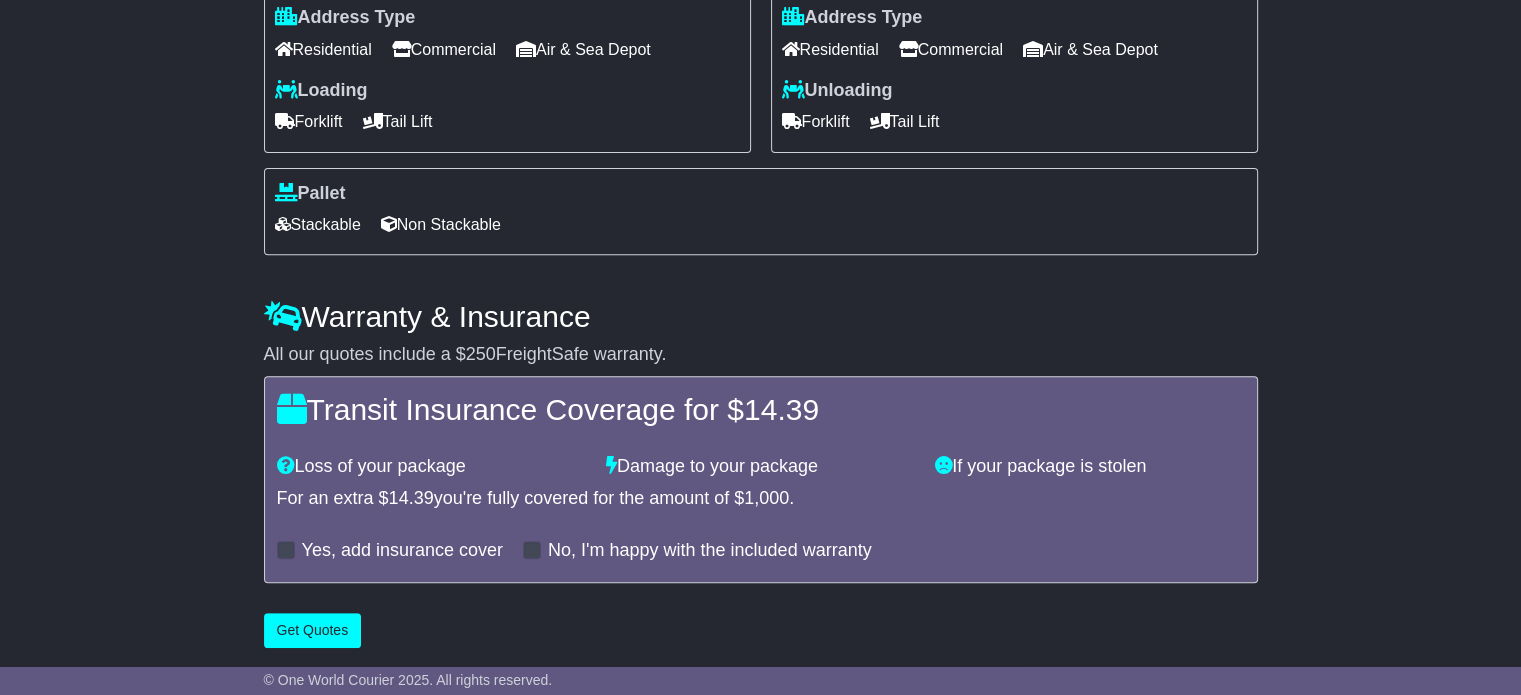 click on "Commercial" at bounding box center [444, 49] 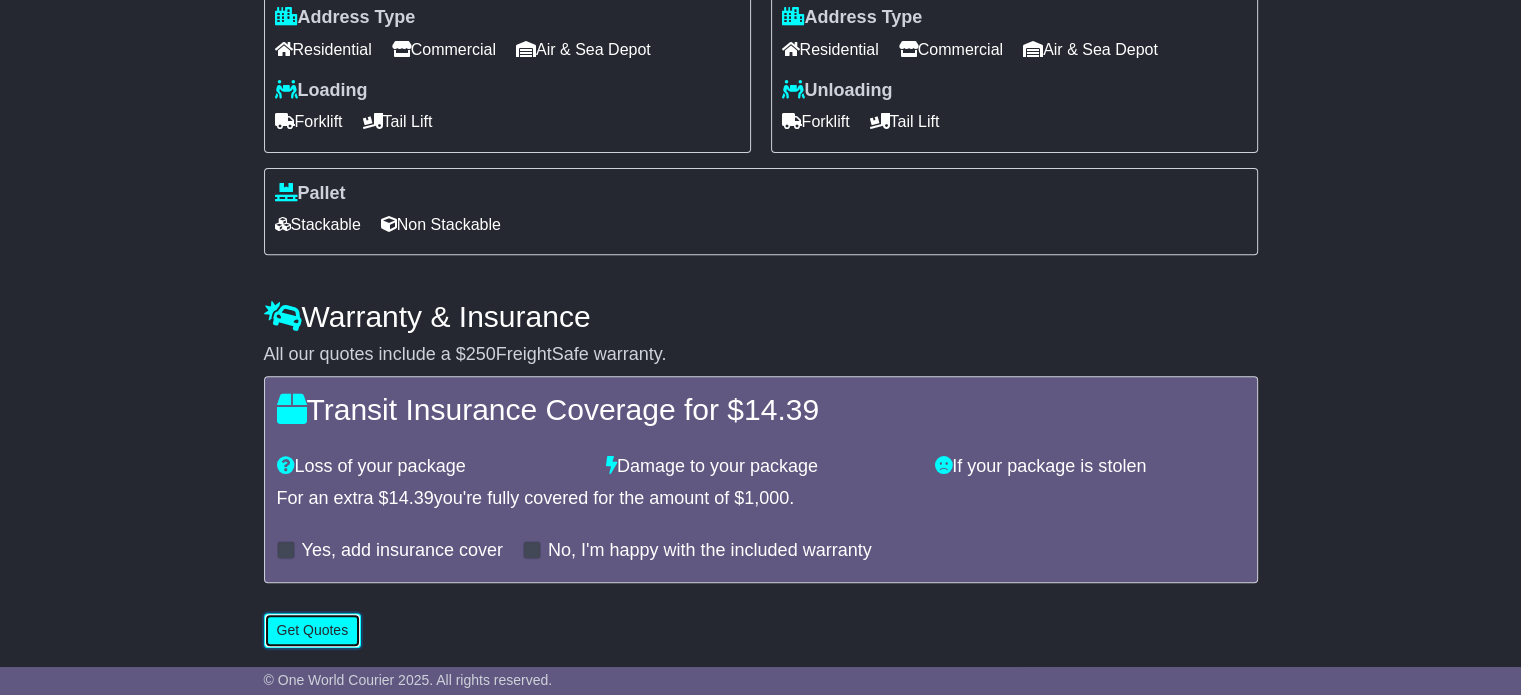 click on "Get Quotes" at bounding box center [313, 630] 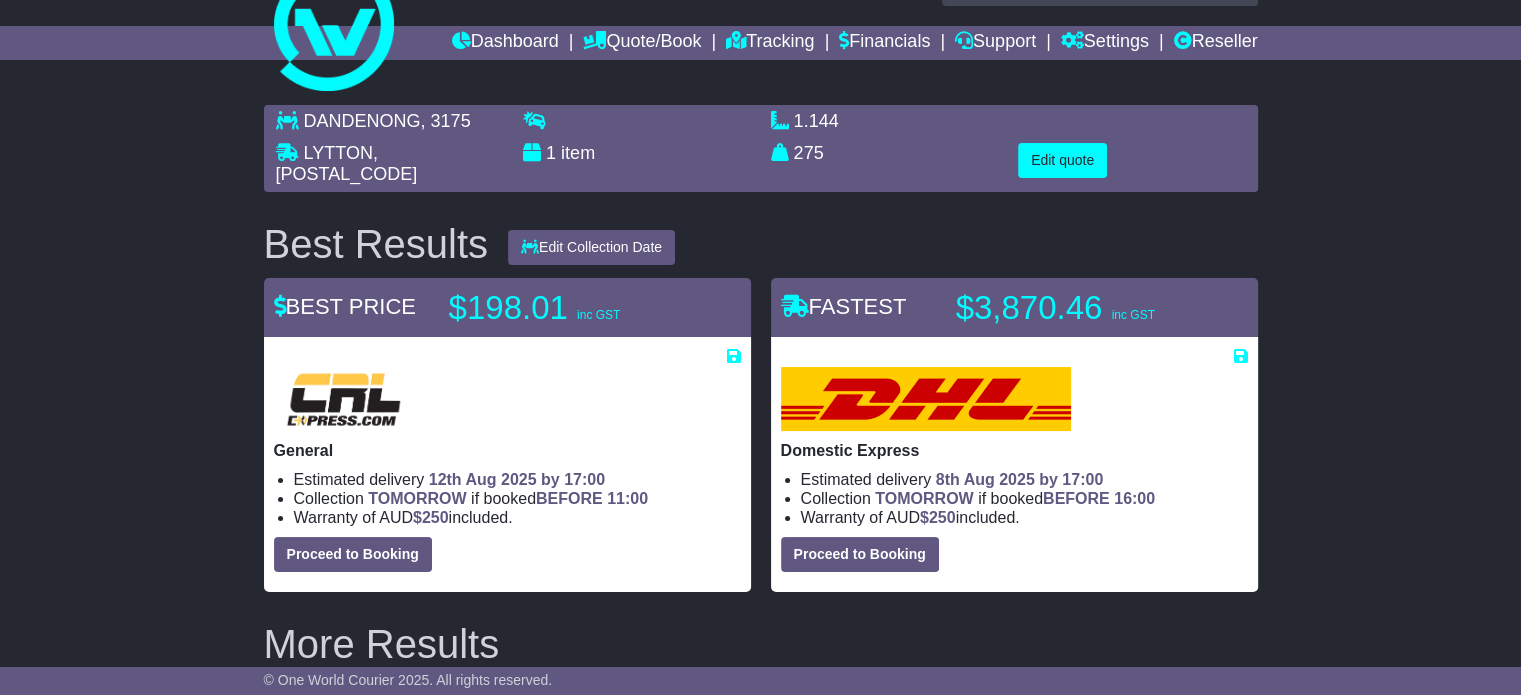scroll, scrollTop: 56, scrollLeft: 0, axis: vertical 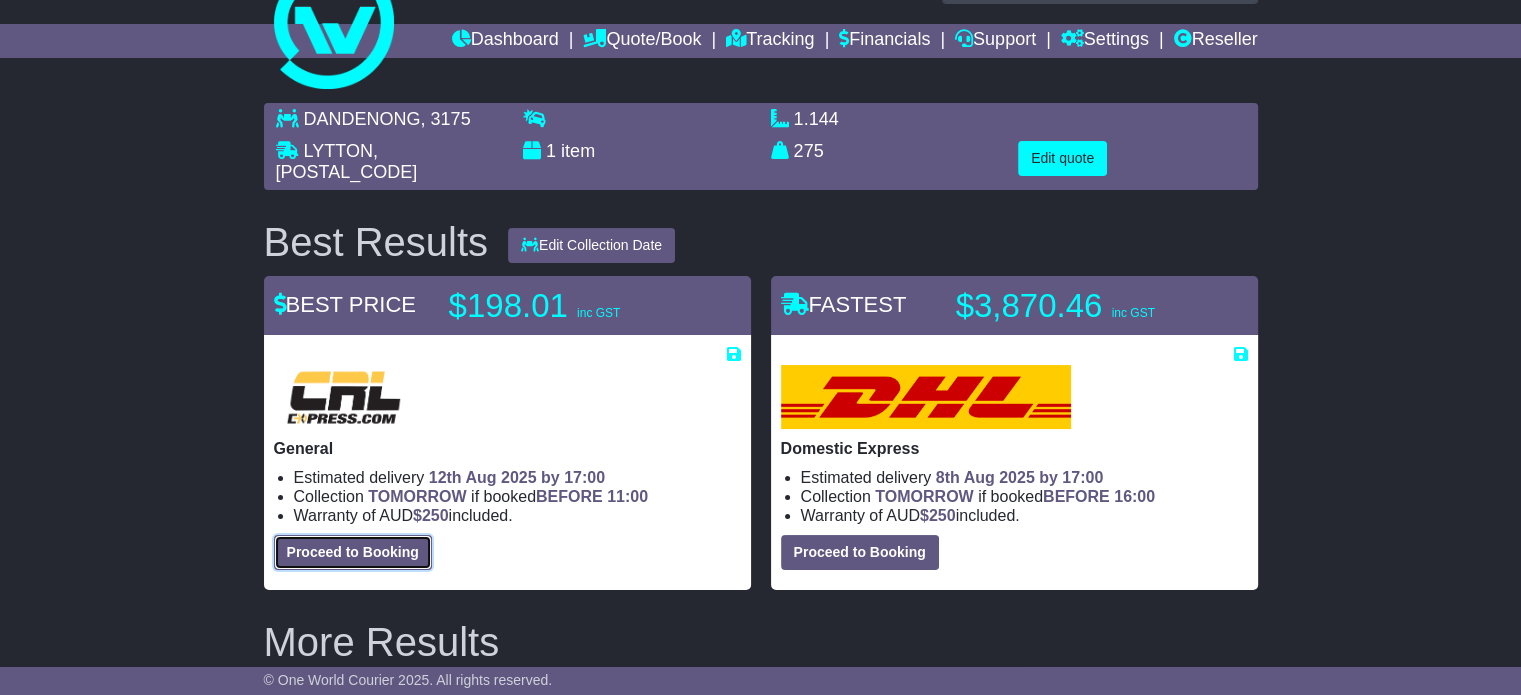click on "Proceed to Booking" at bounding box center [353, 552] 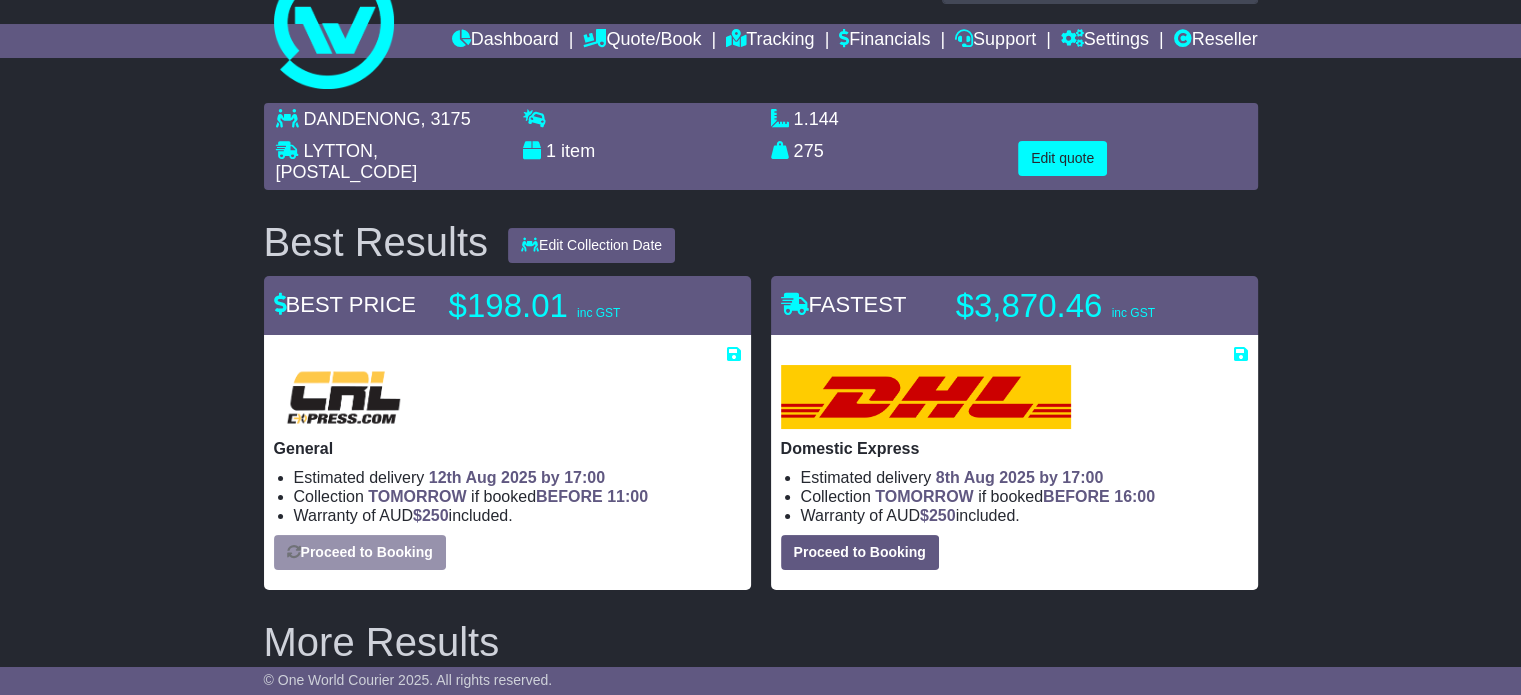select on "***" 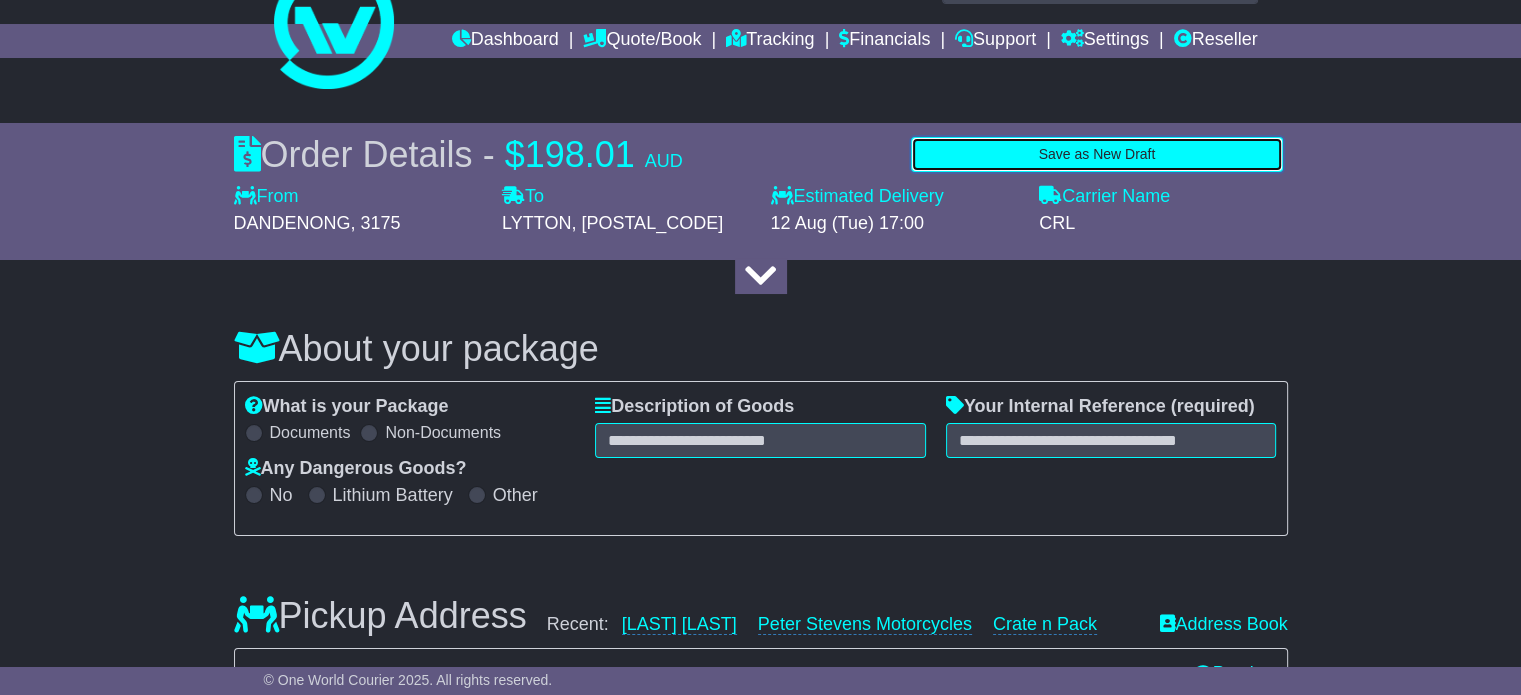 click on "Save as New Draft" at bounding box center (1096, 154) 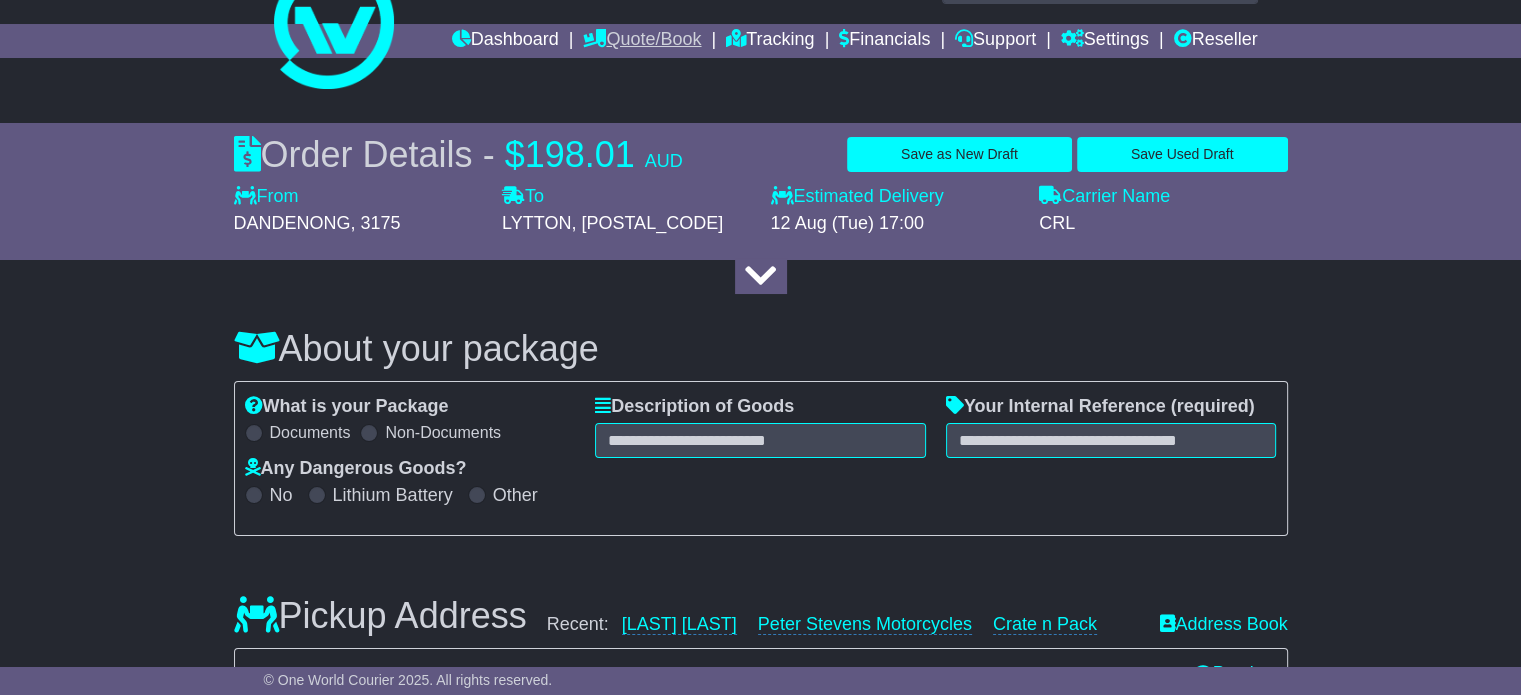 click on "Quote/Book" at bounding box center [642, 41] 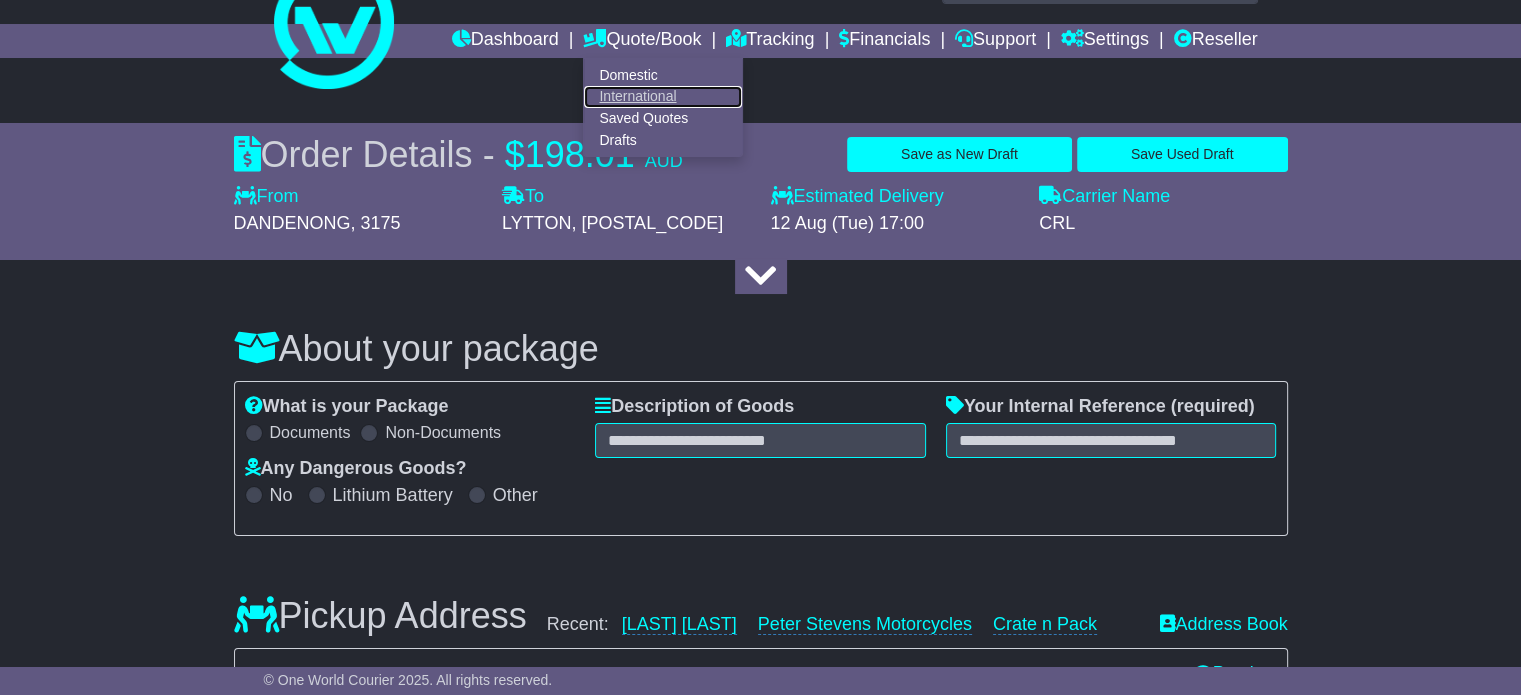 click on "International" at bounding box center (663, 97) 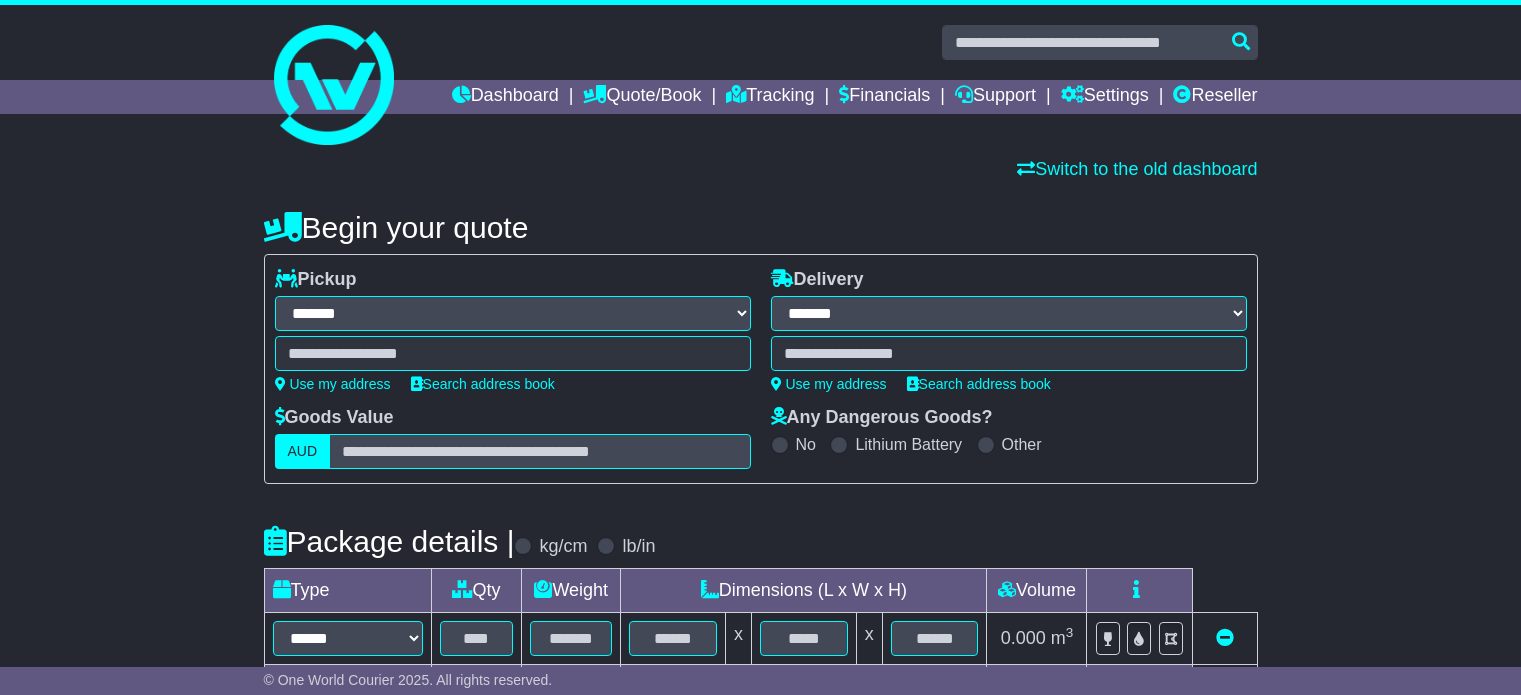select on "**" 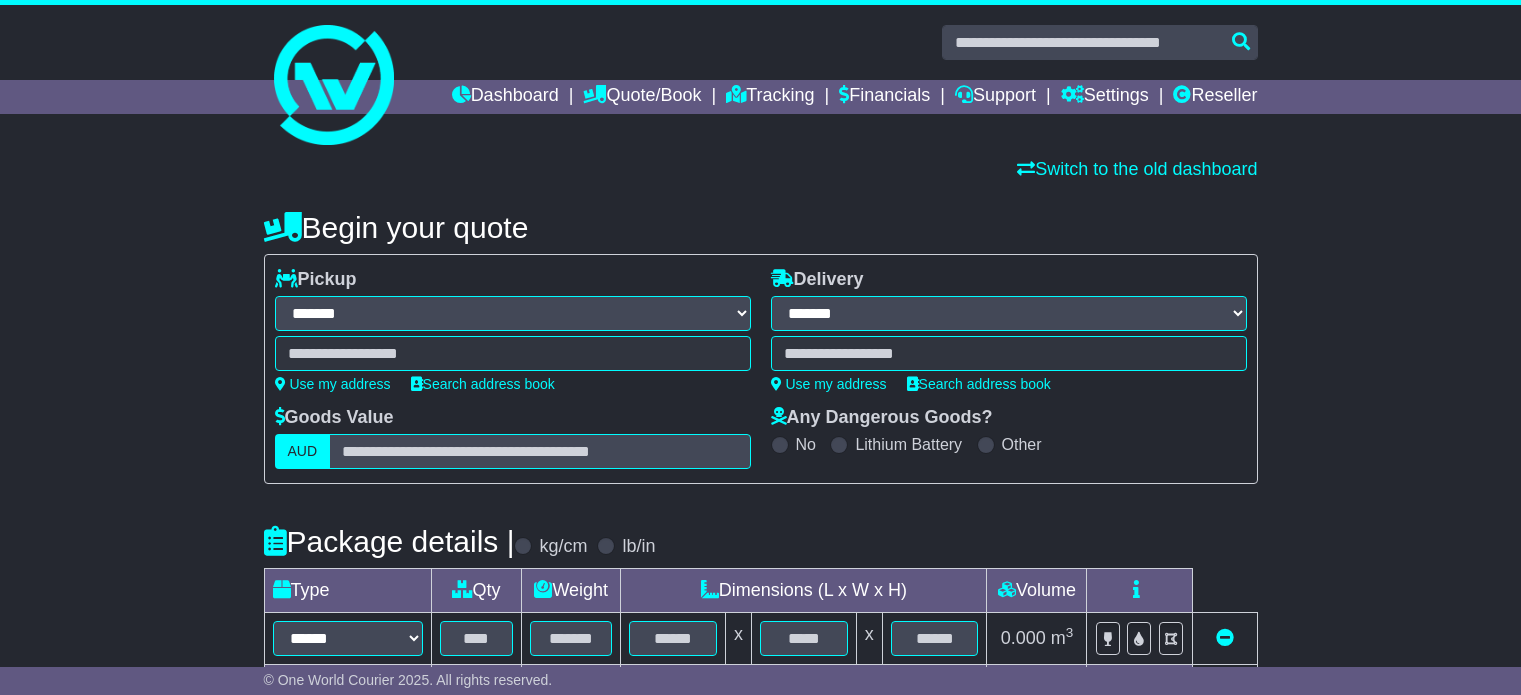 scroll, scrollTop: 0, scrollLeft: 0, axis: both 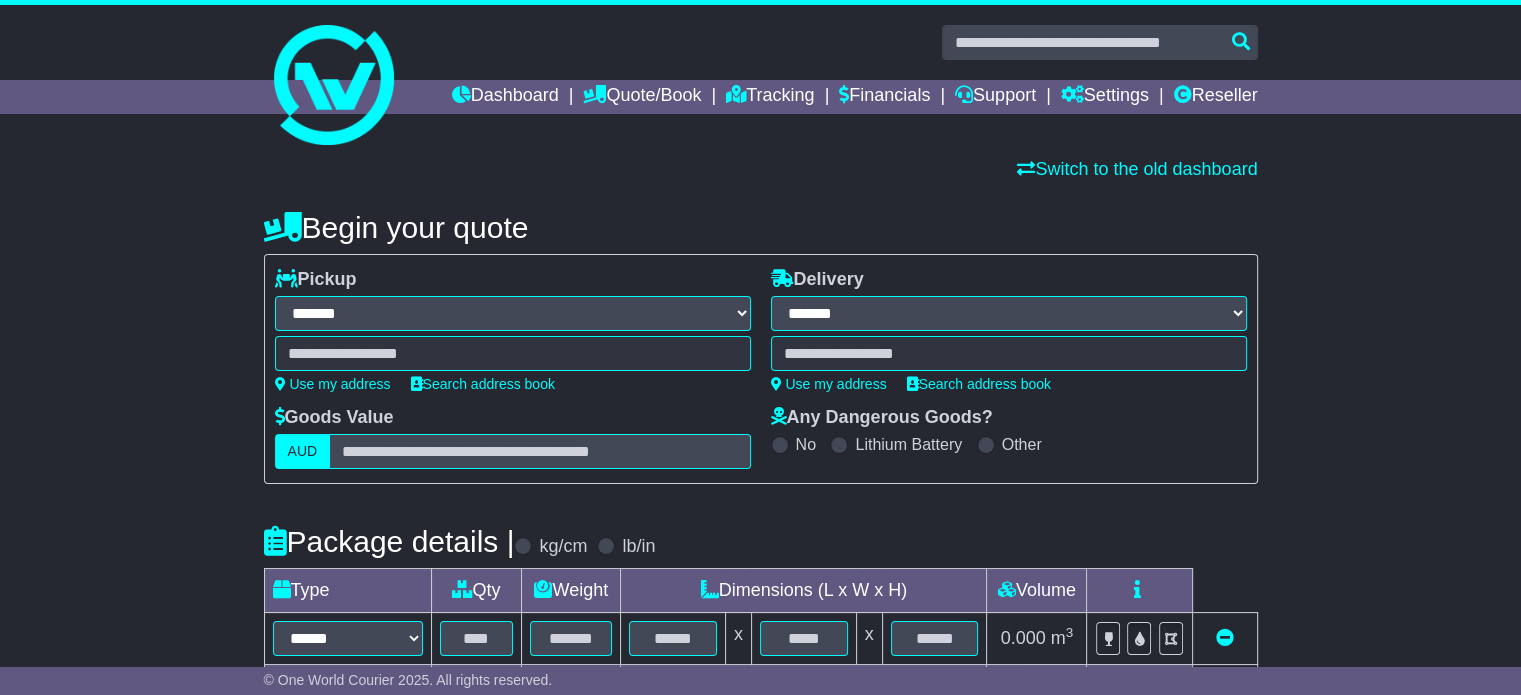 click at bounding box center (513, 353) 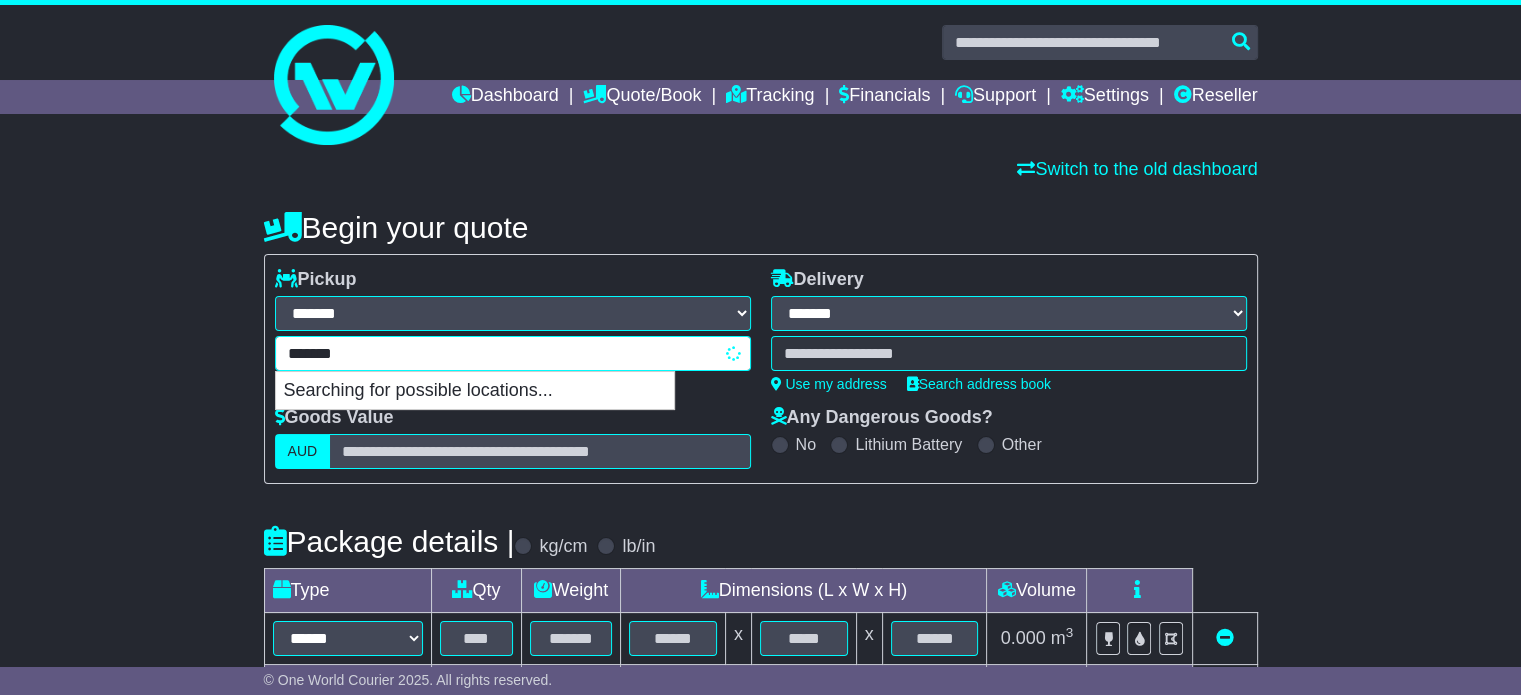 type on "********" 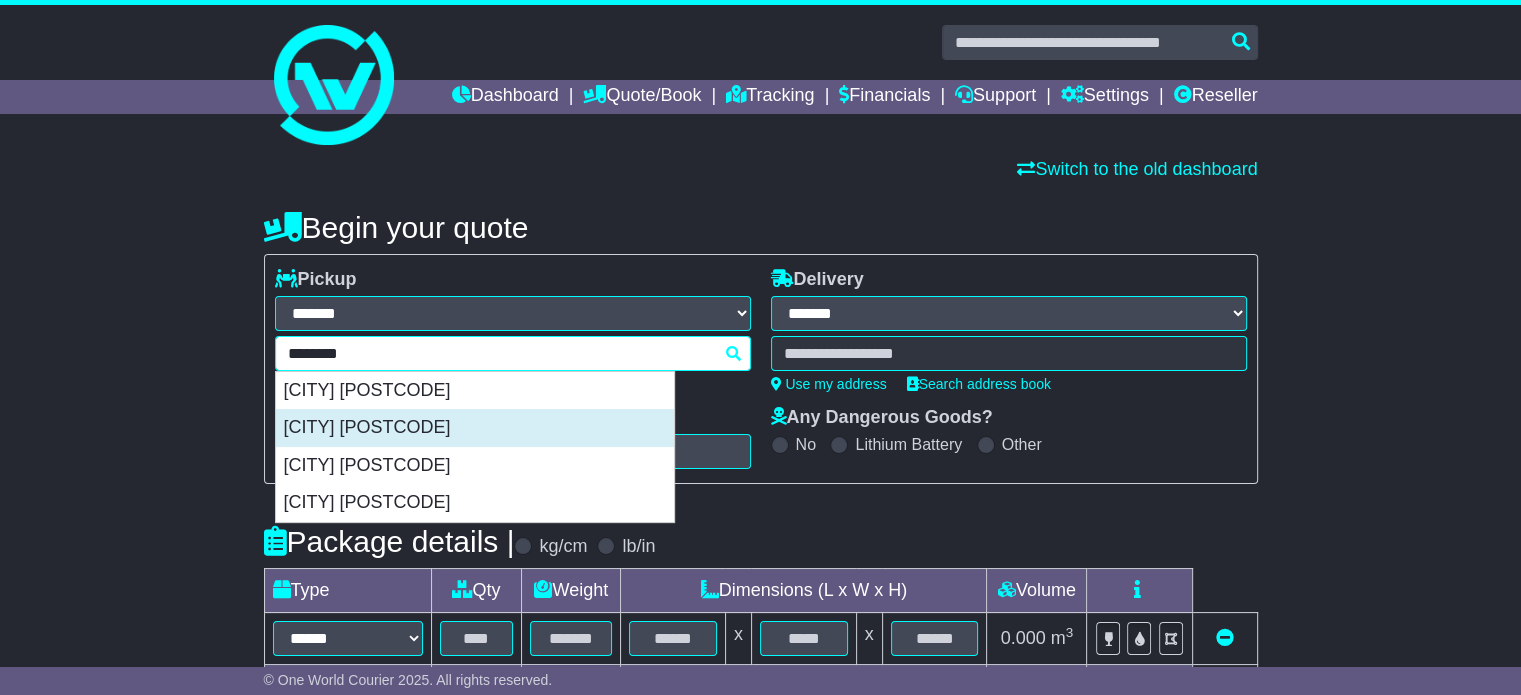 click on "LILYDALE 3140" at bounding box center (475, 428) 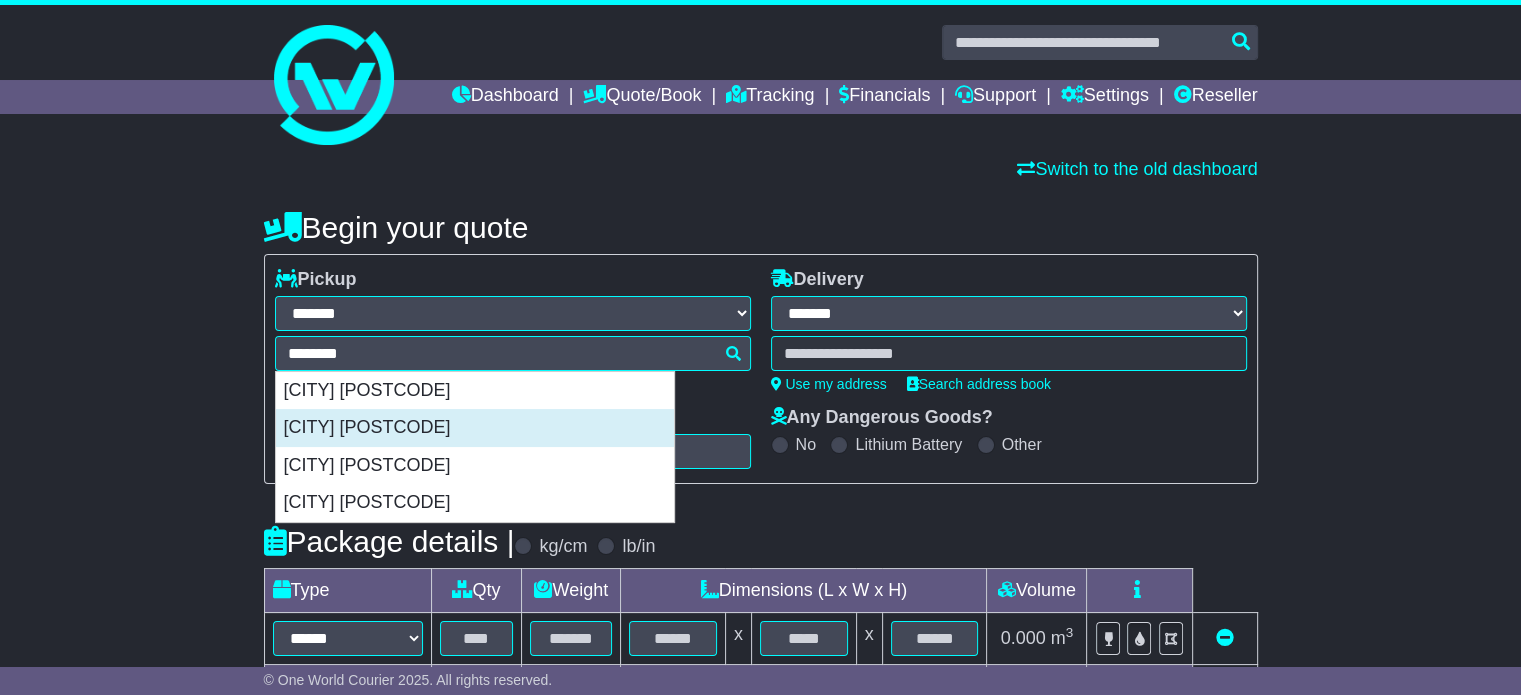 type on "**********" 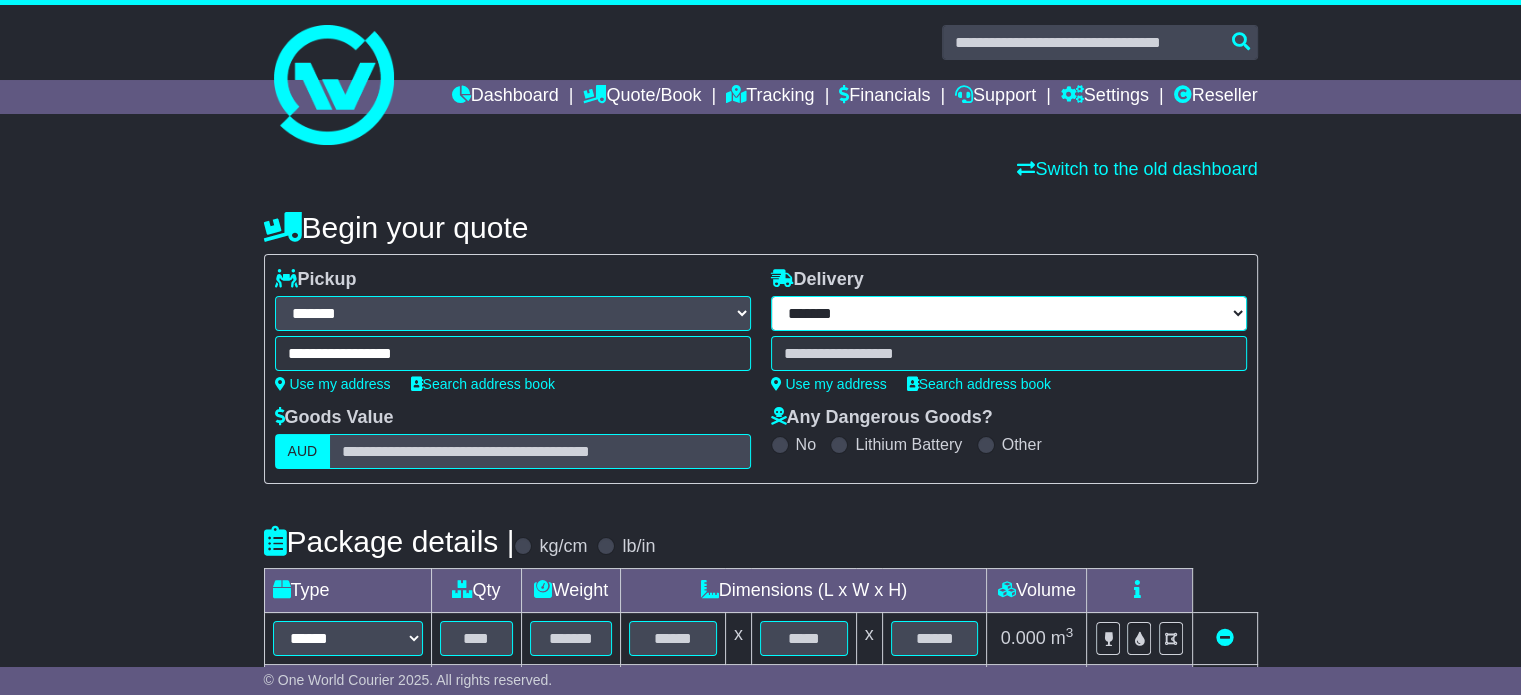 click on "**********" at bounding box center (1009, 313) 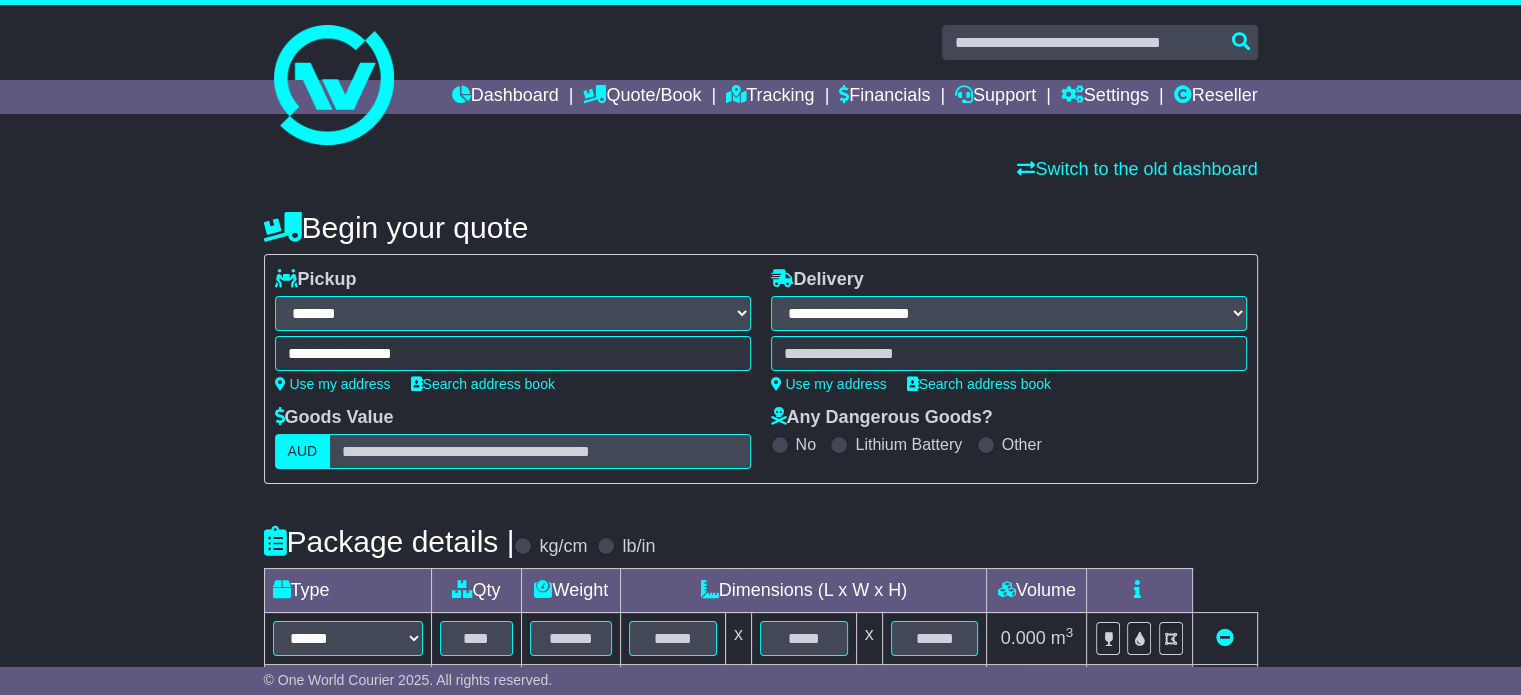 click on "**********" at bounding box center [1009, 313] 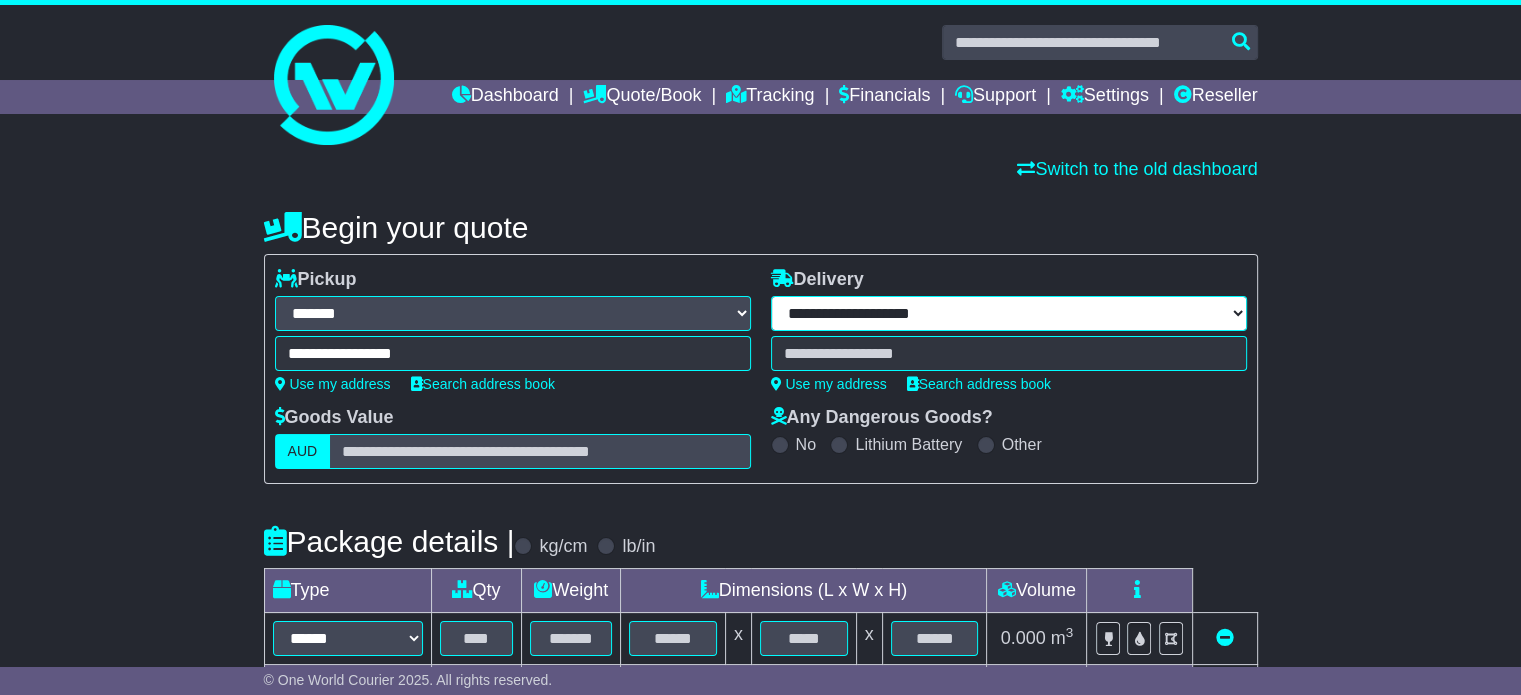 click on "**********" at bounding box center (1009, 313) 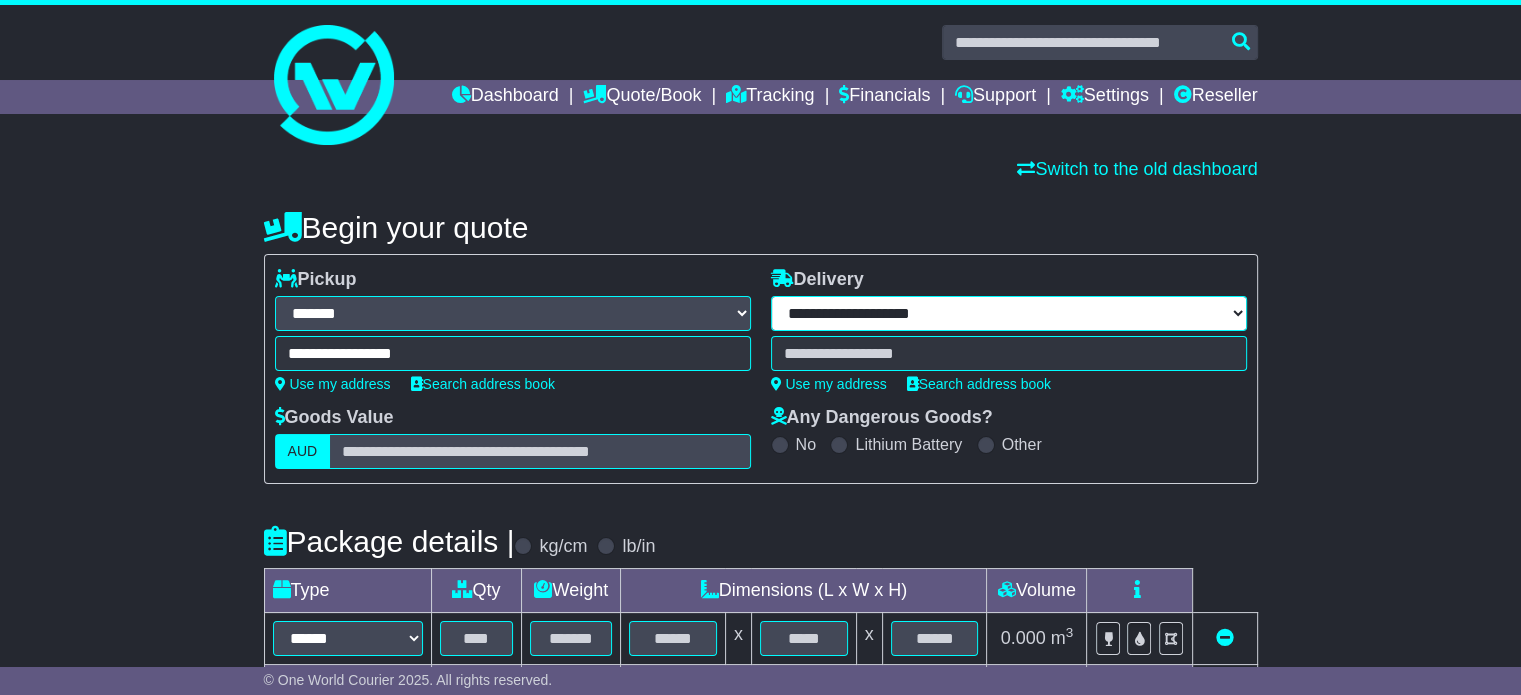select on "**" 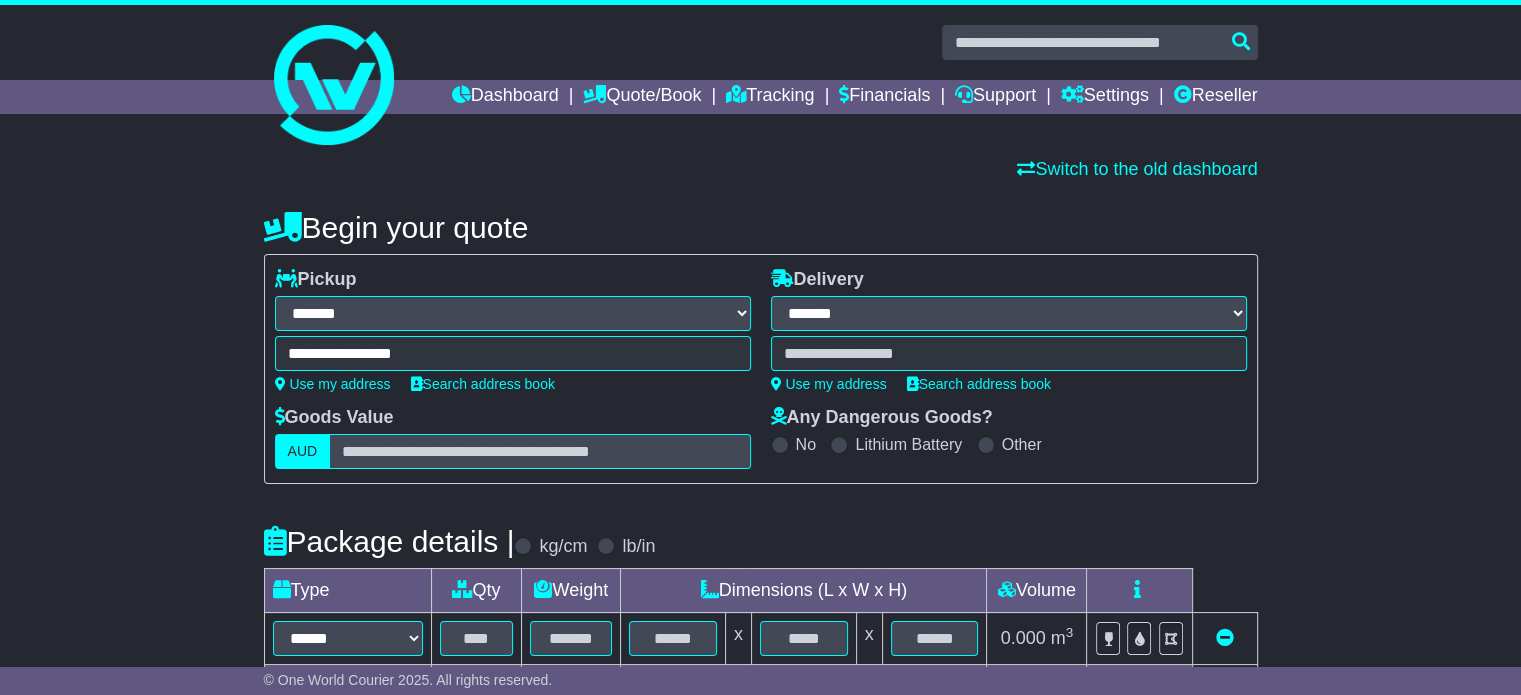 click on "**********" at bounding box center (1009, 313) 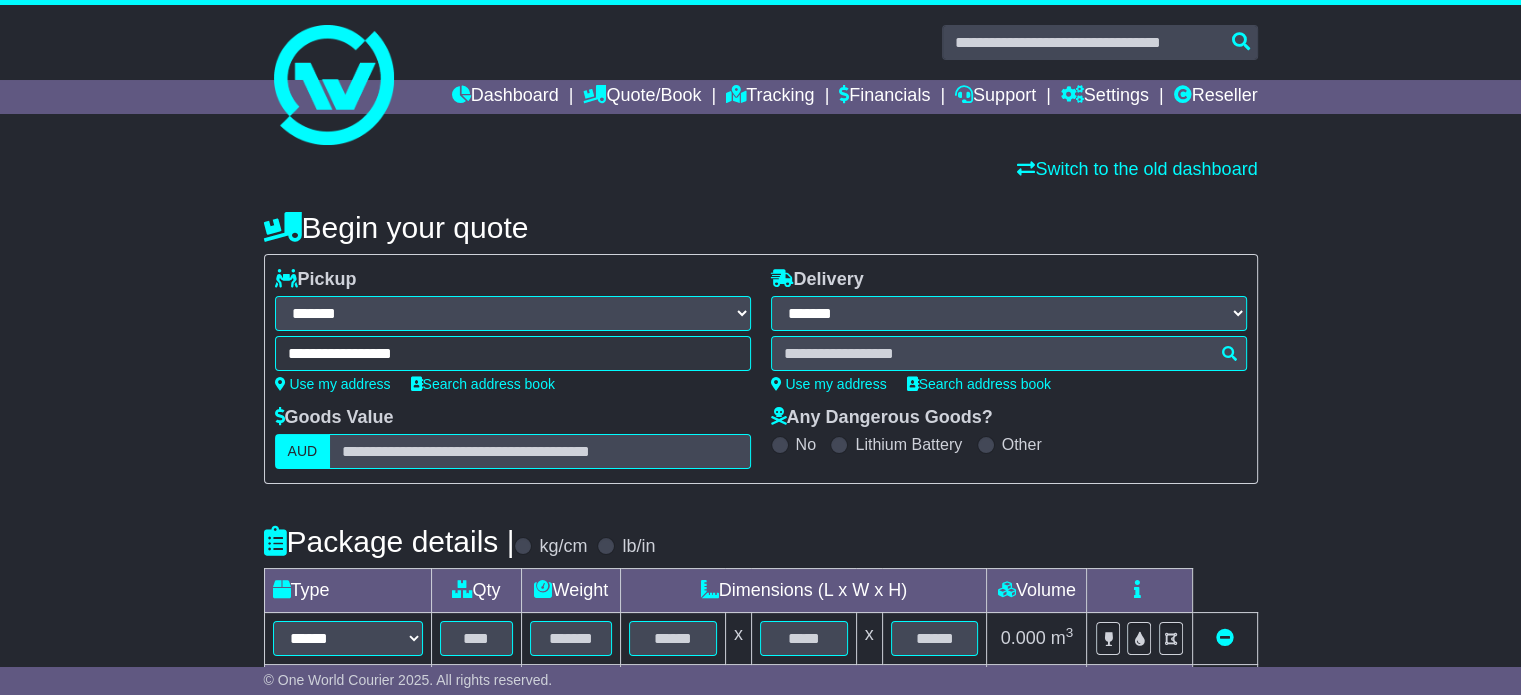 click at bounding box center (1009, 353) 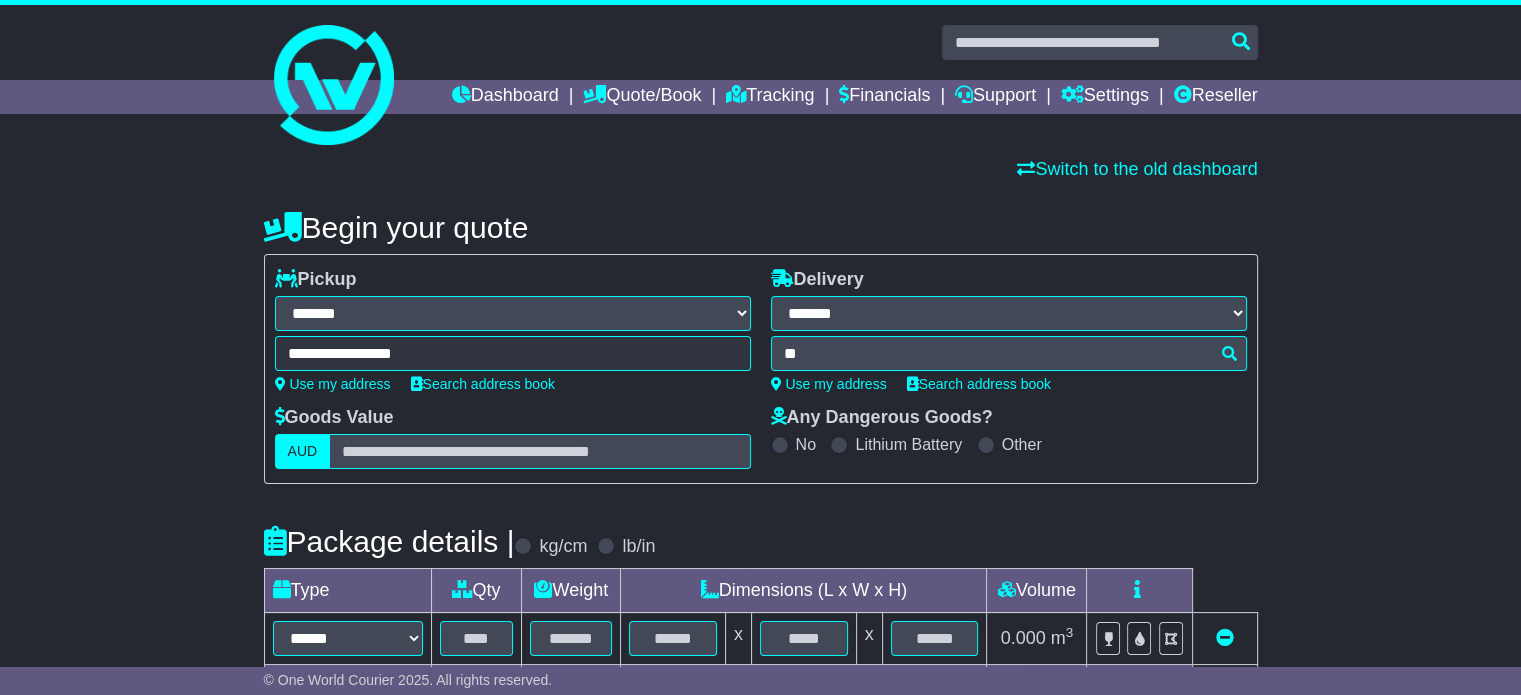 type on "***" 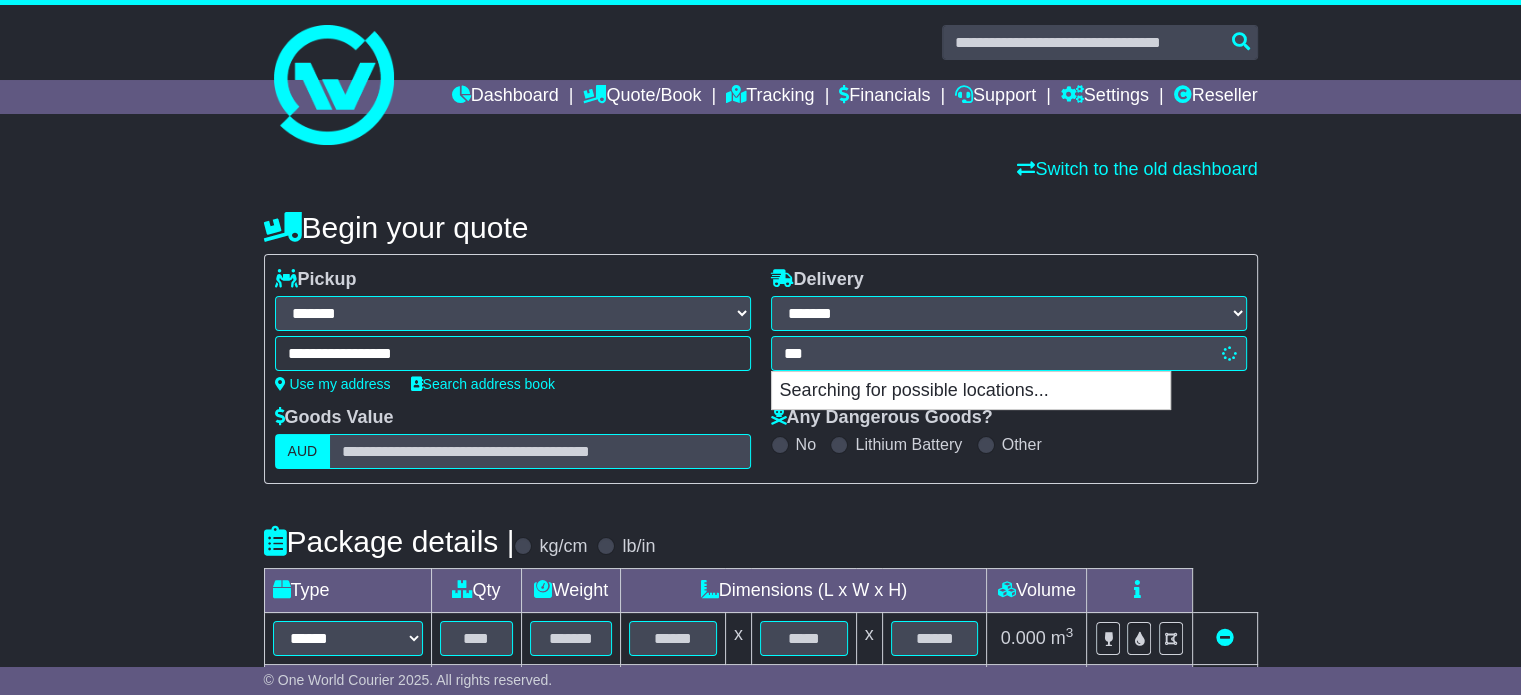 type on "*********" 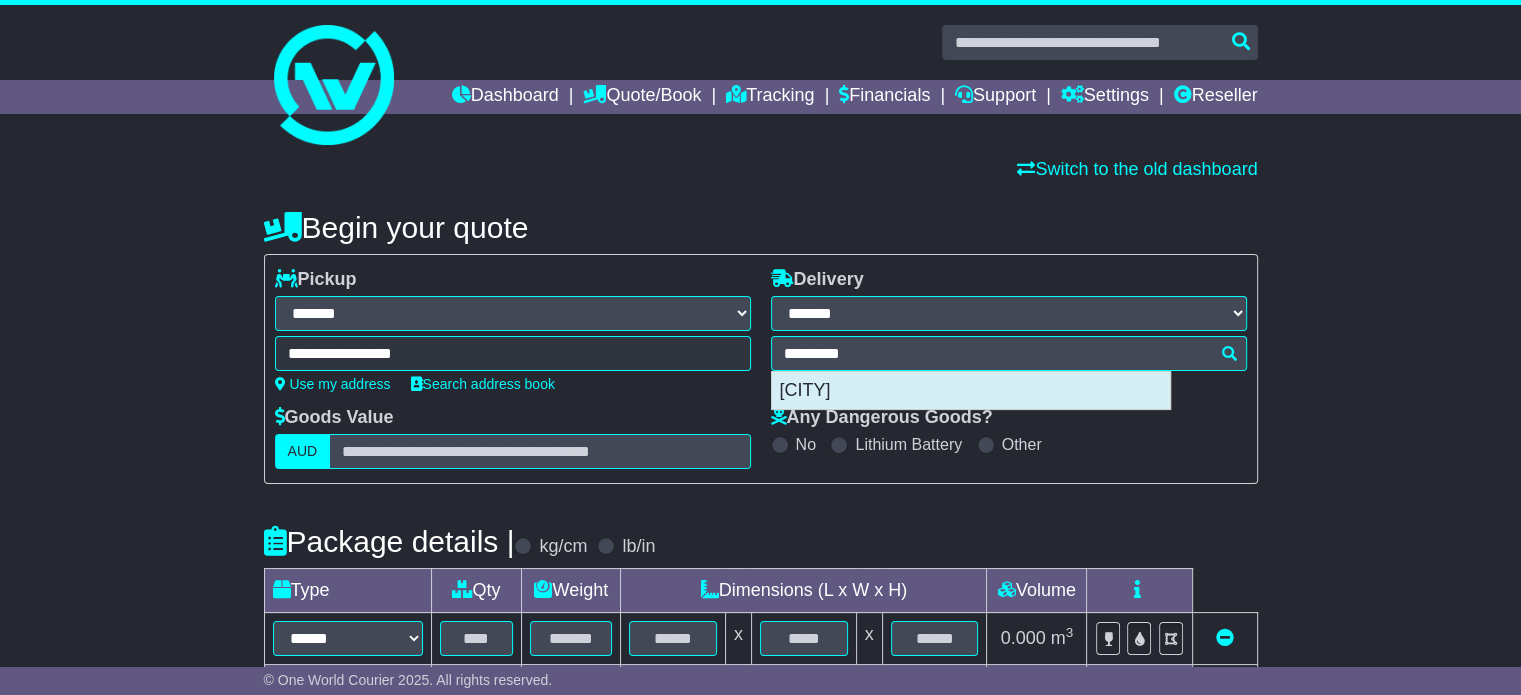 click on "RAROTONGA" at bounding box center [971, 391] 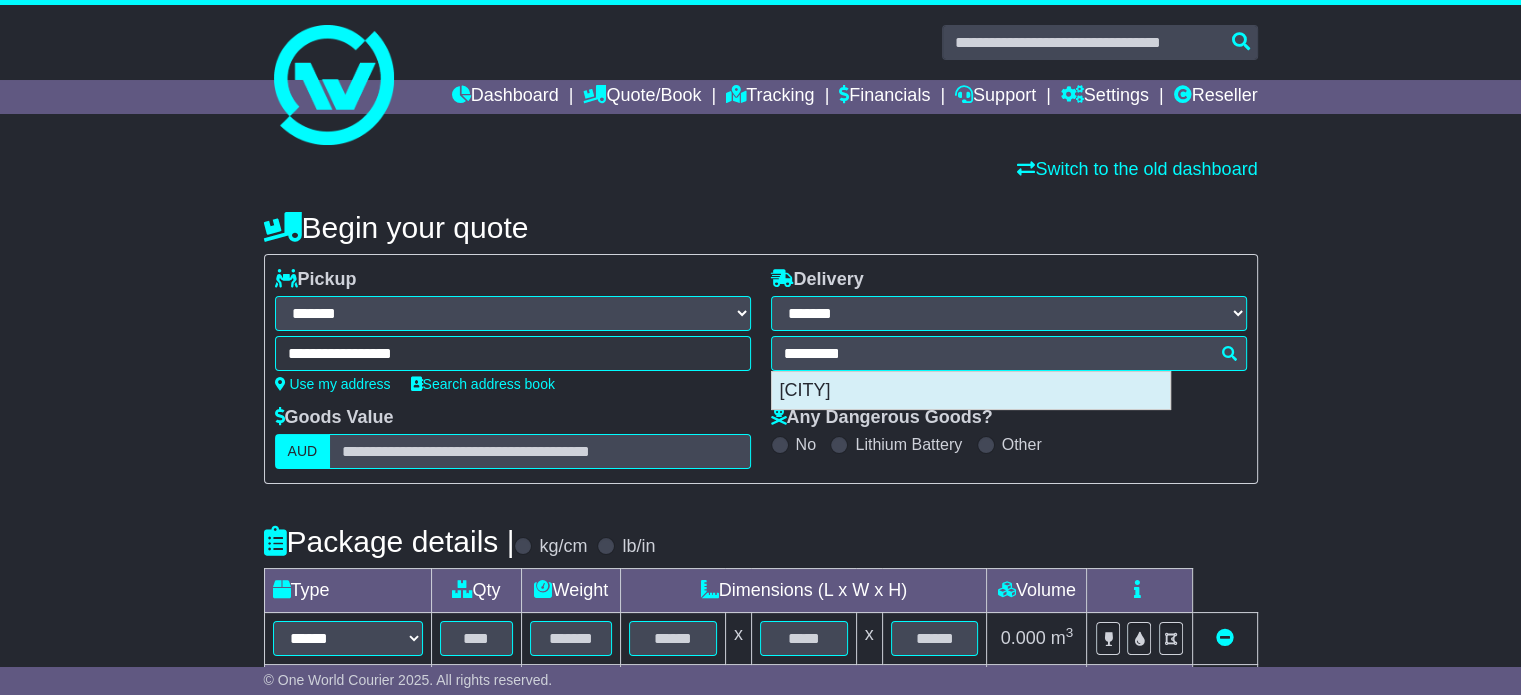 type on "*********" 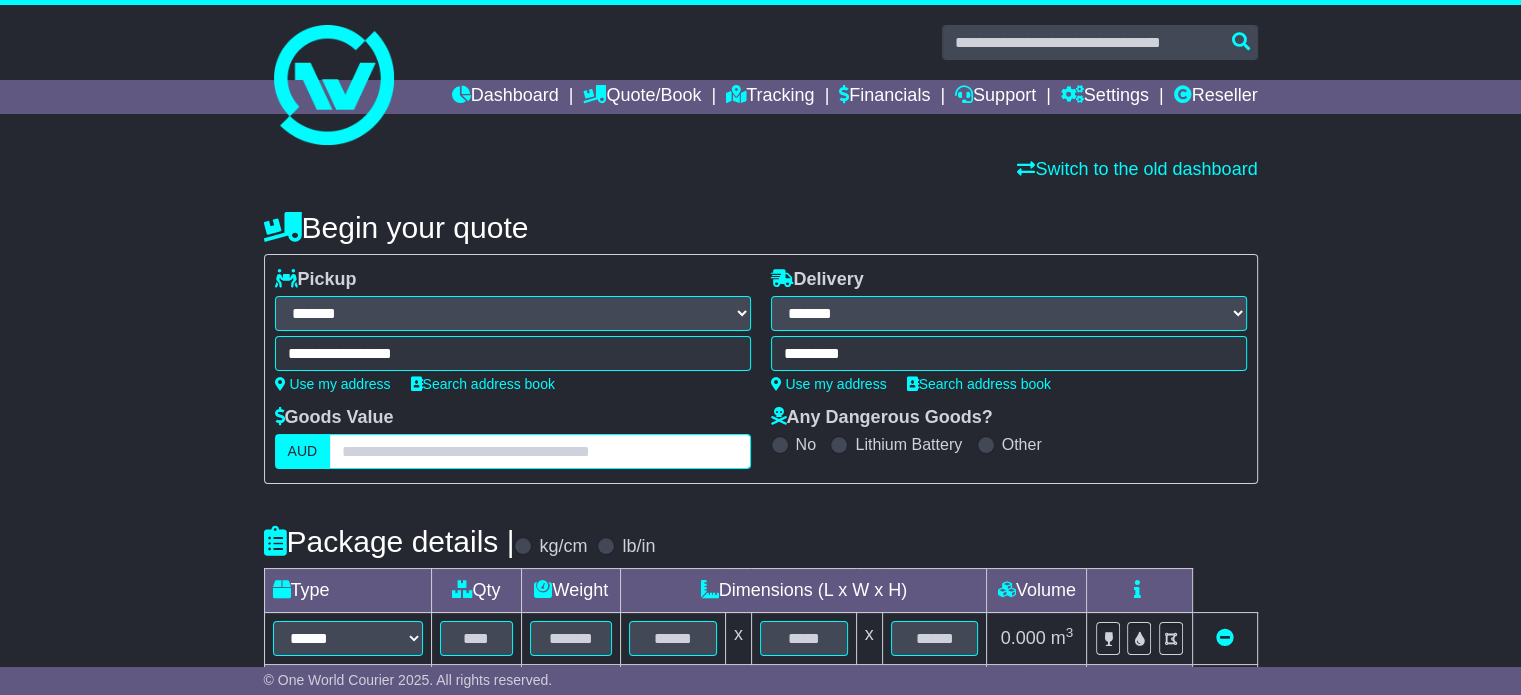 click at bounding box center [539, 451] 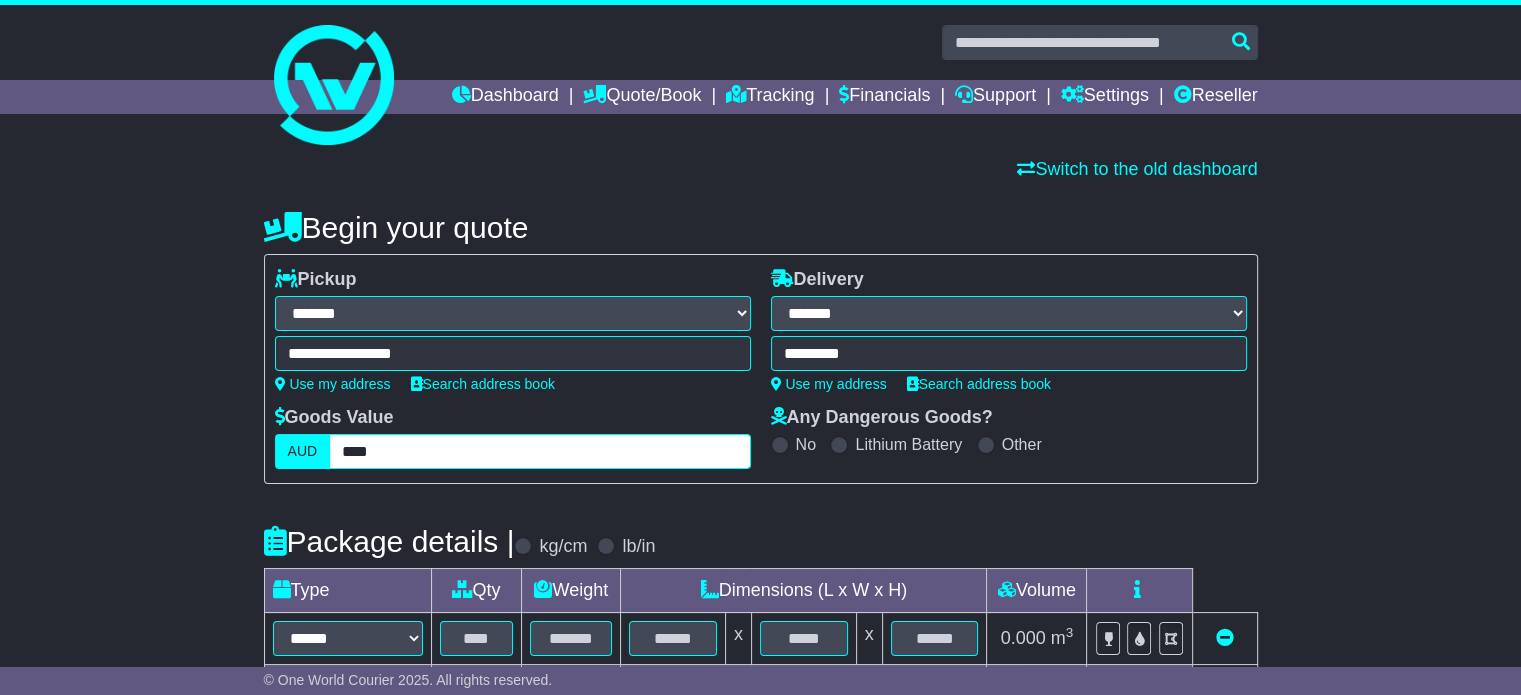 type on "****" 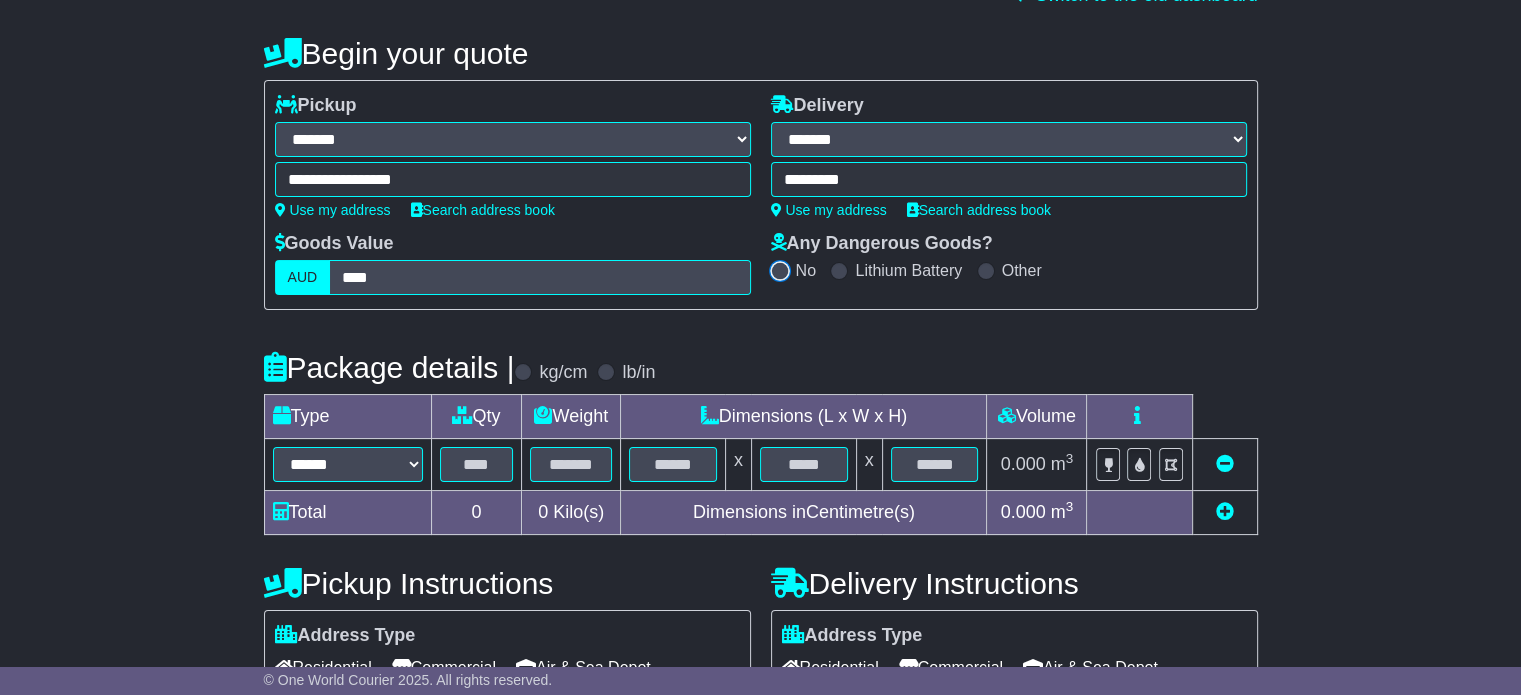 scroll, scrollTop: 178, scrollLeft: 0, axis: vertical 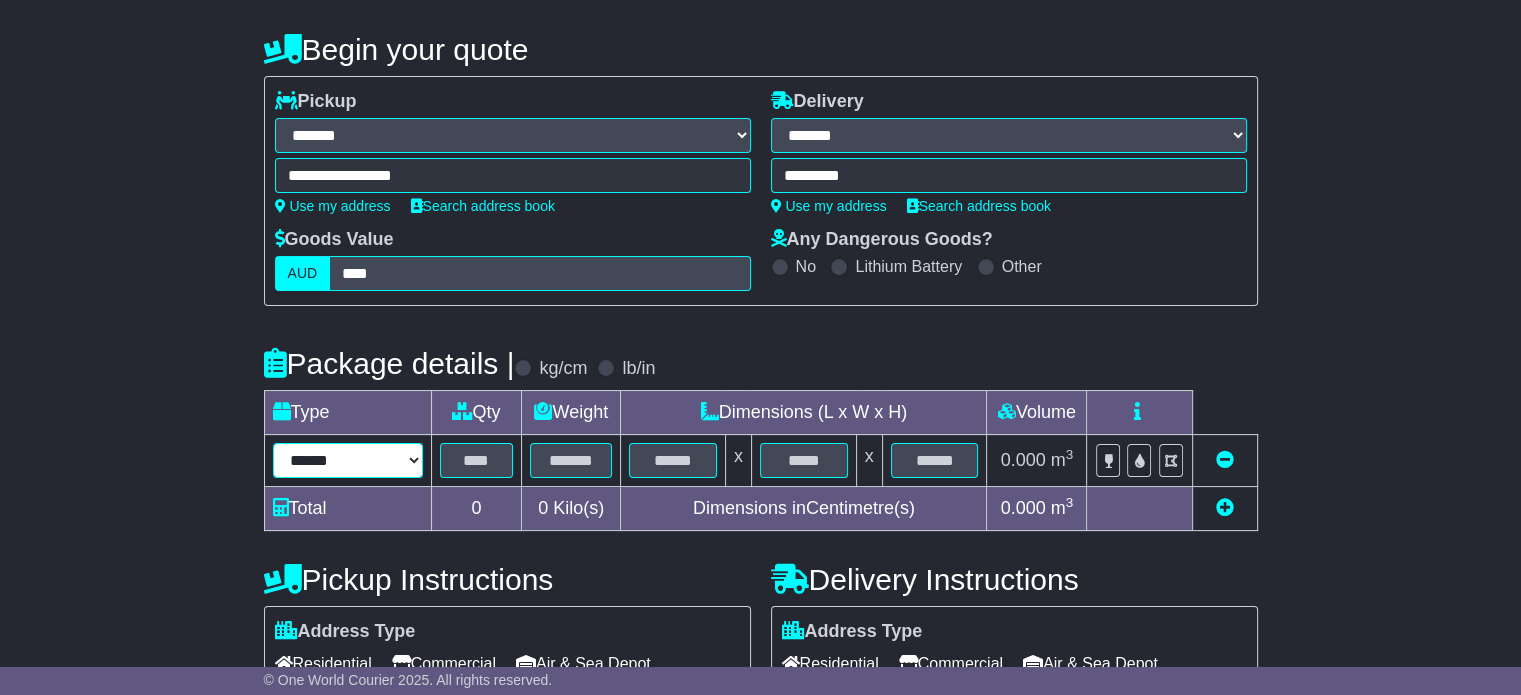 click on "****** ****** *** ******** ***** **** **** ****** *** *******" at bounding box center (348, 460) 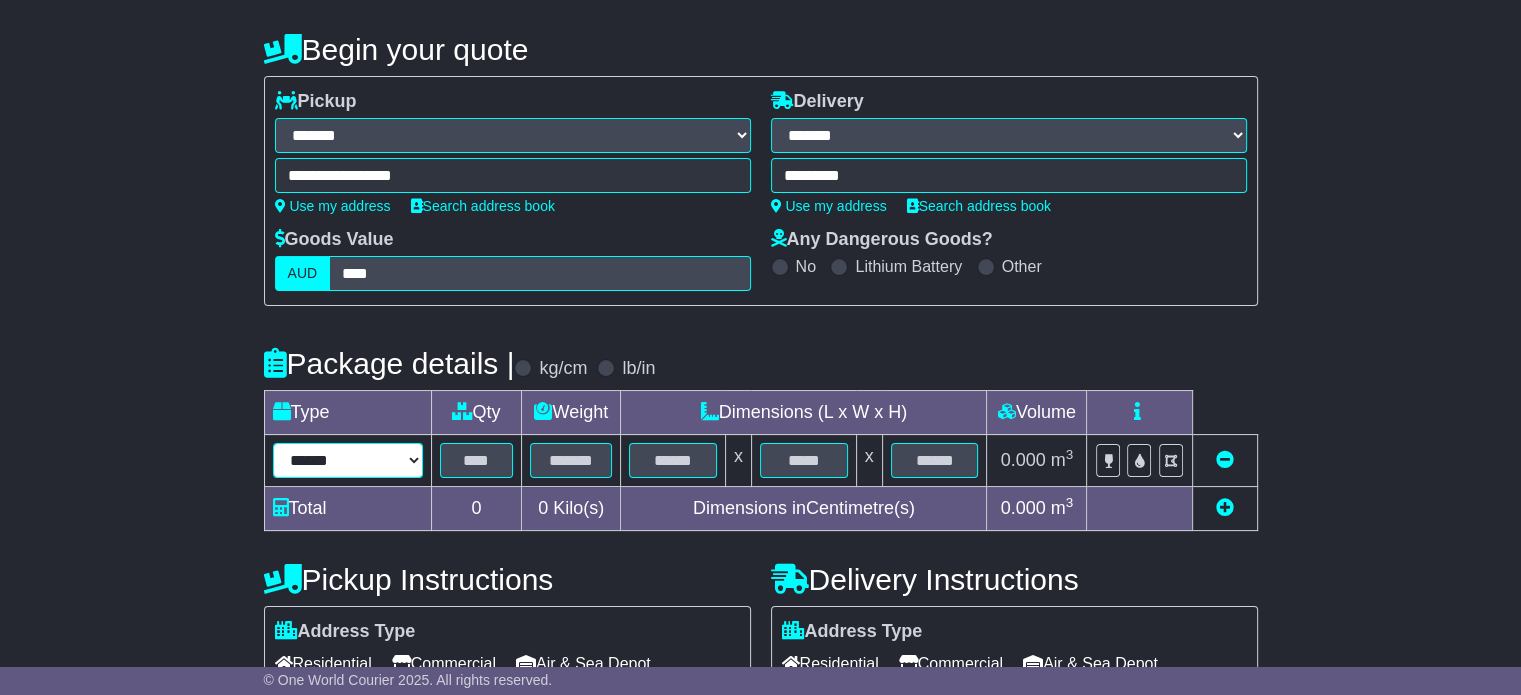 select on "***" 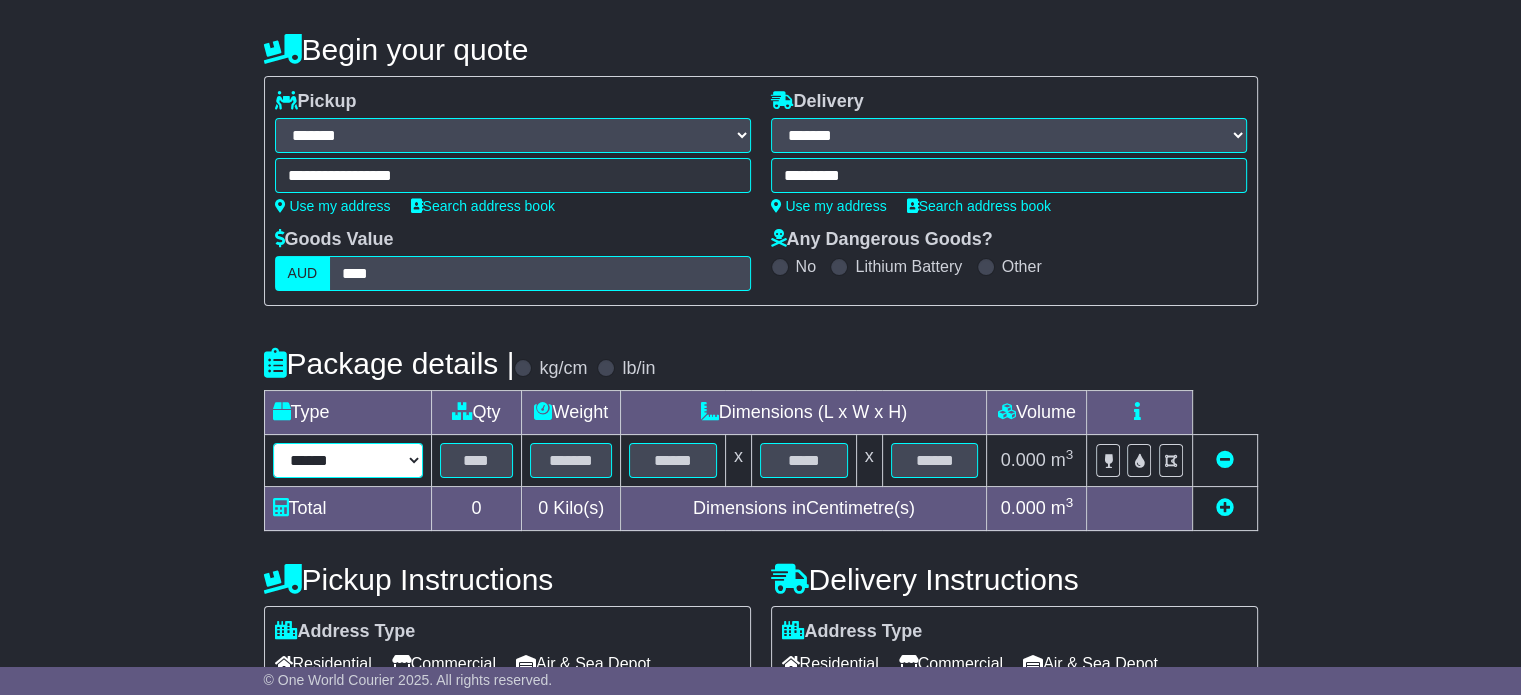 click on "****** ****** *** ******** ***** **** **** ****** *** *******" at bounding box center [348, 460] 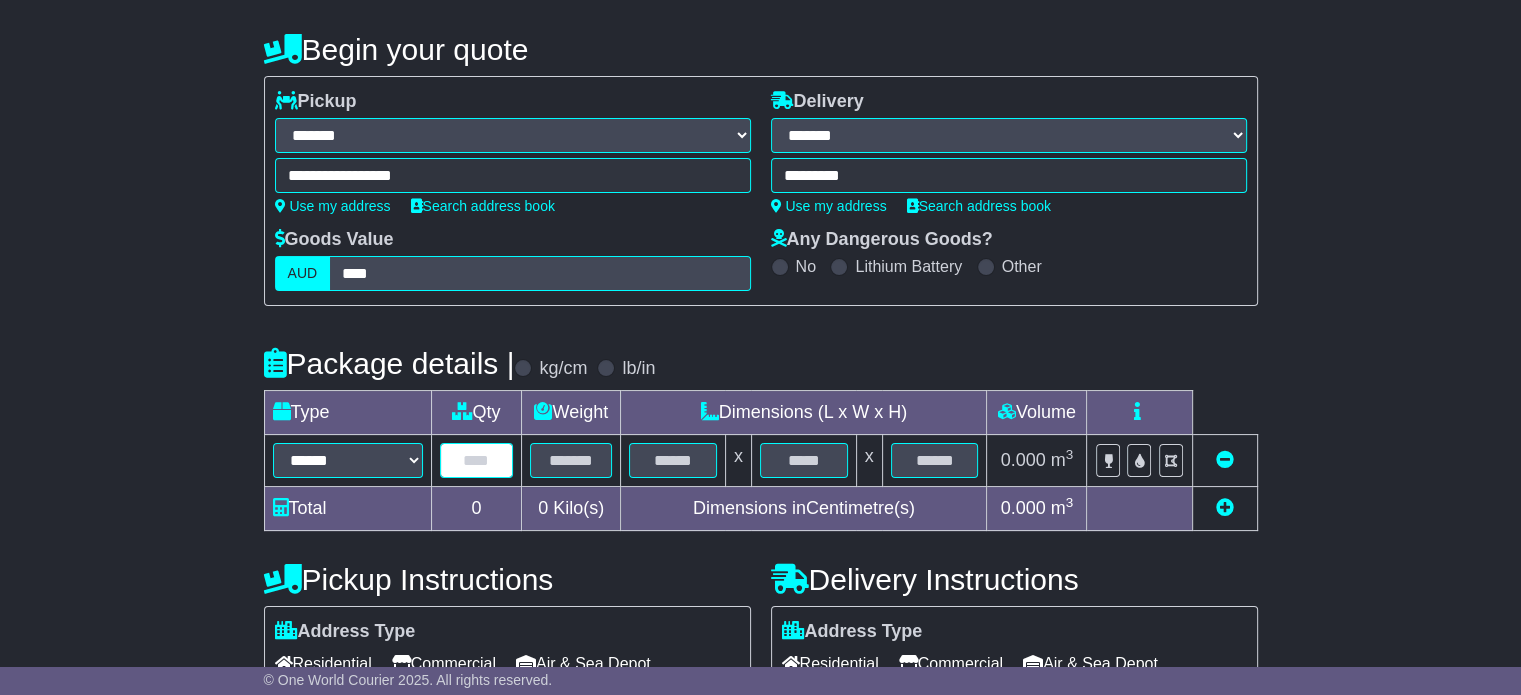 click at bounding box center [477, 460] 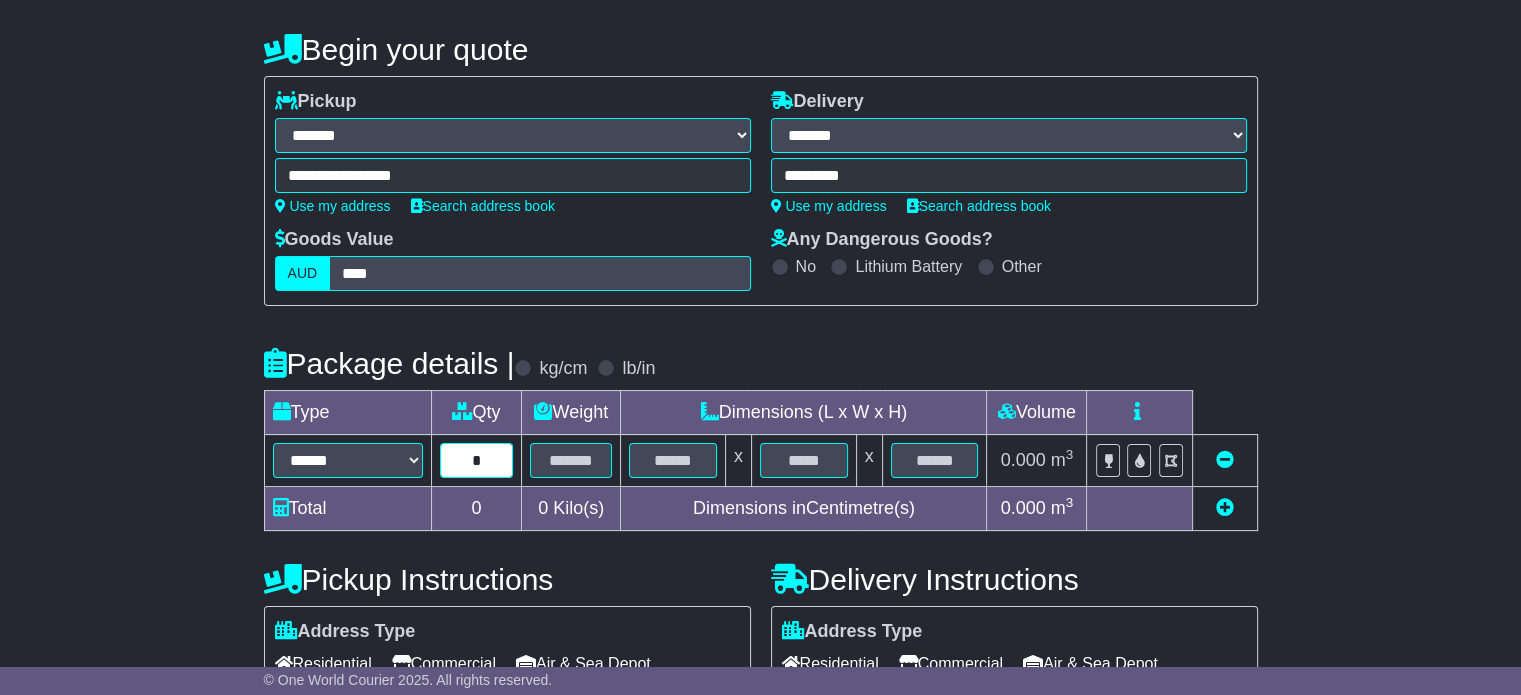 type on "*" 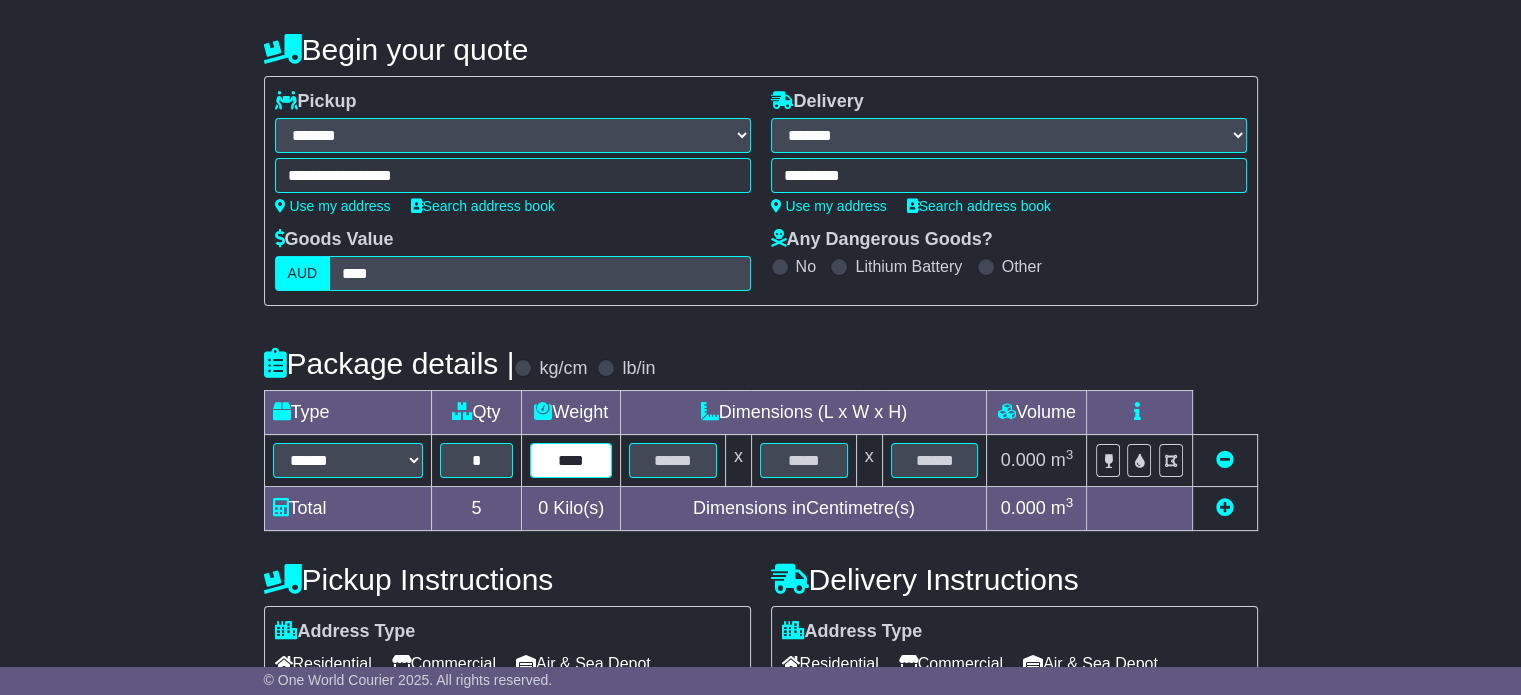 type on "****" 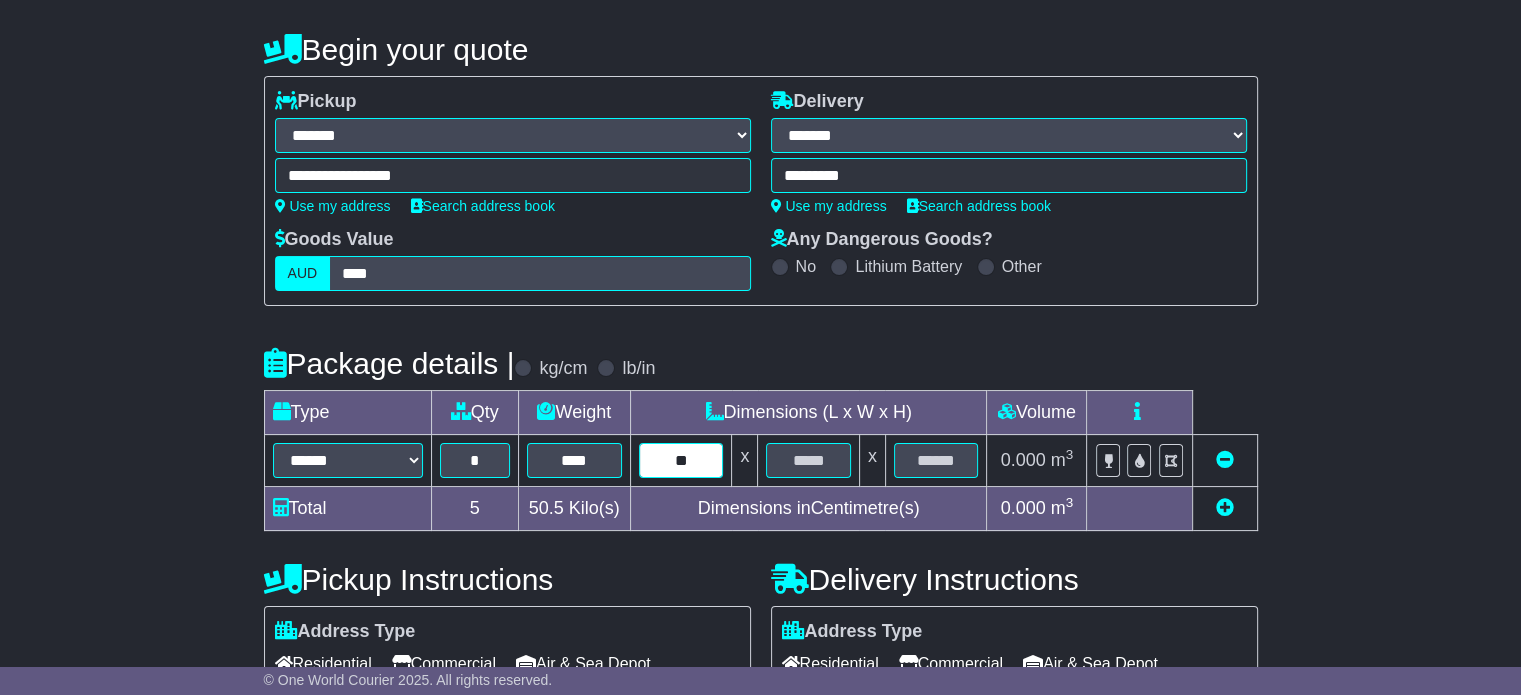 type on "**" 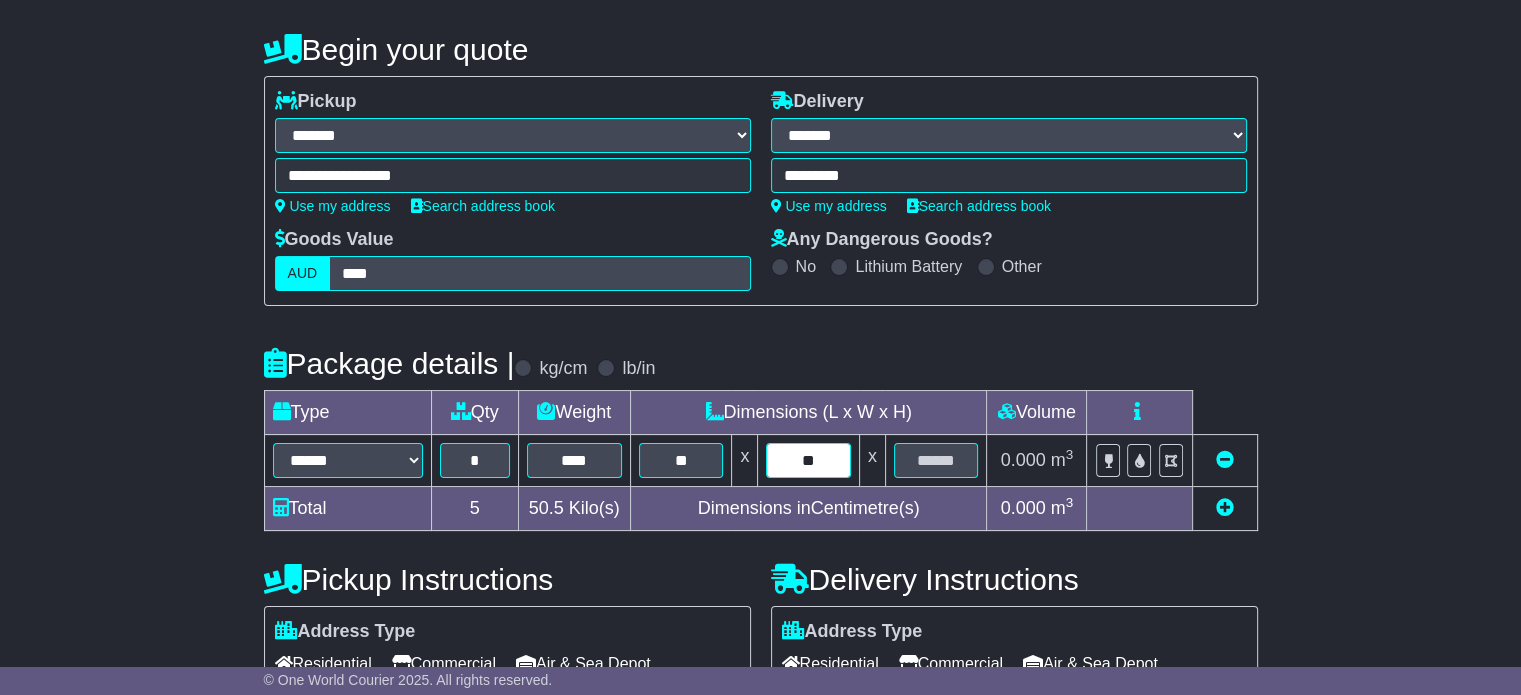 type on "**" 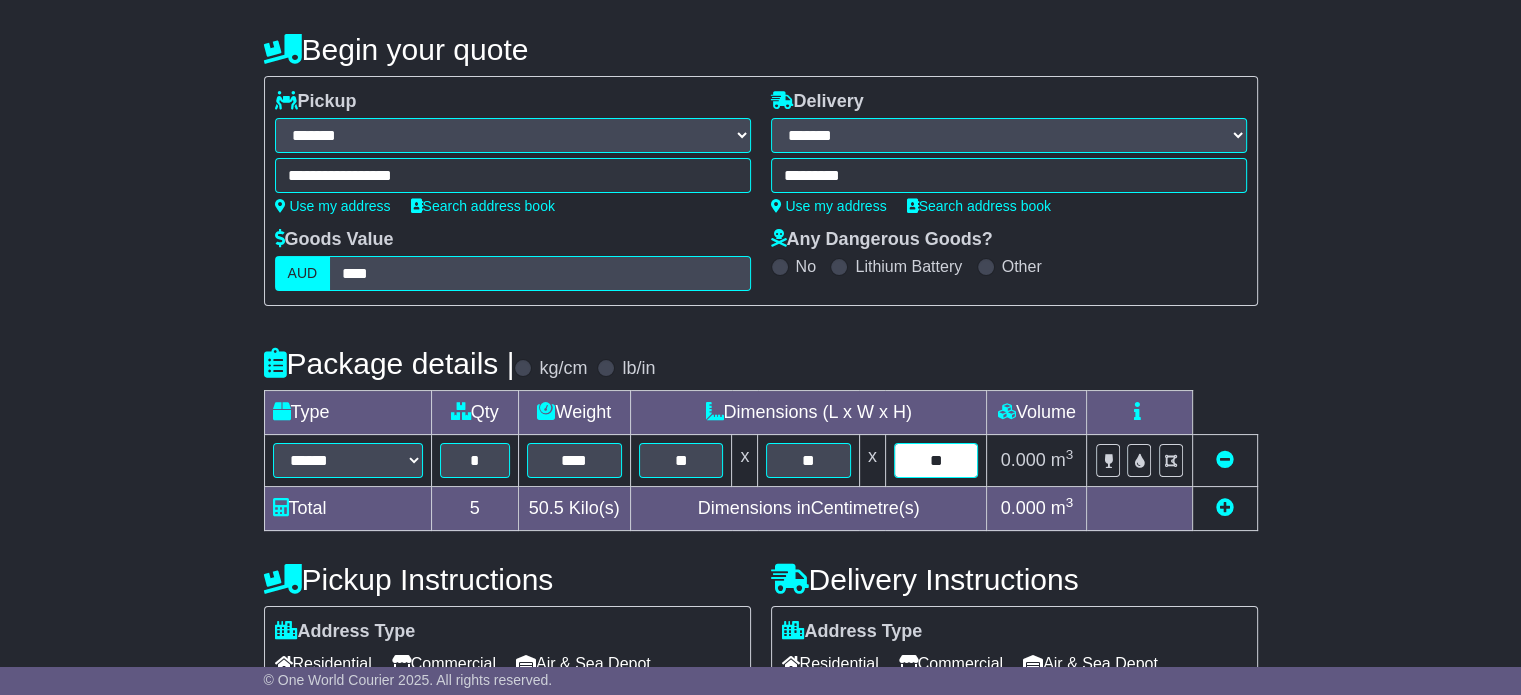 type on "**" 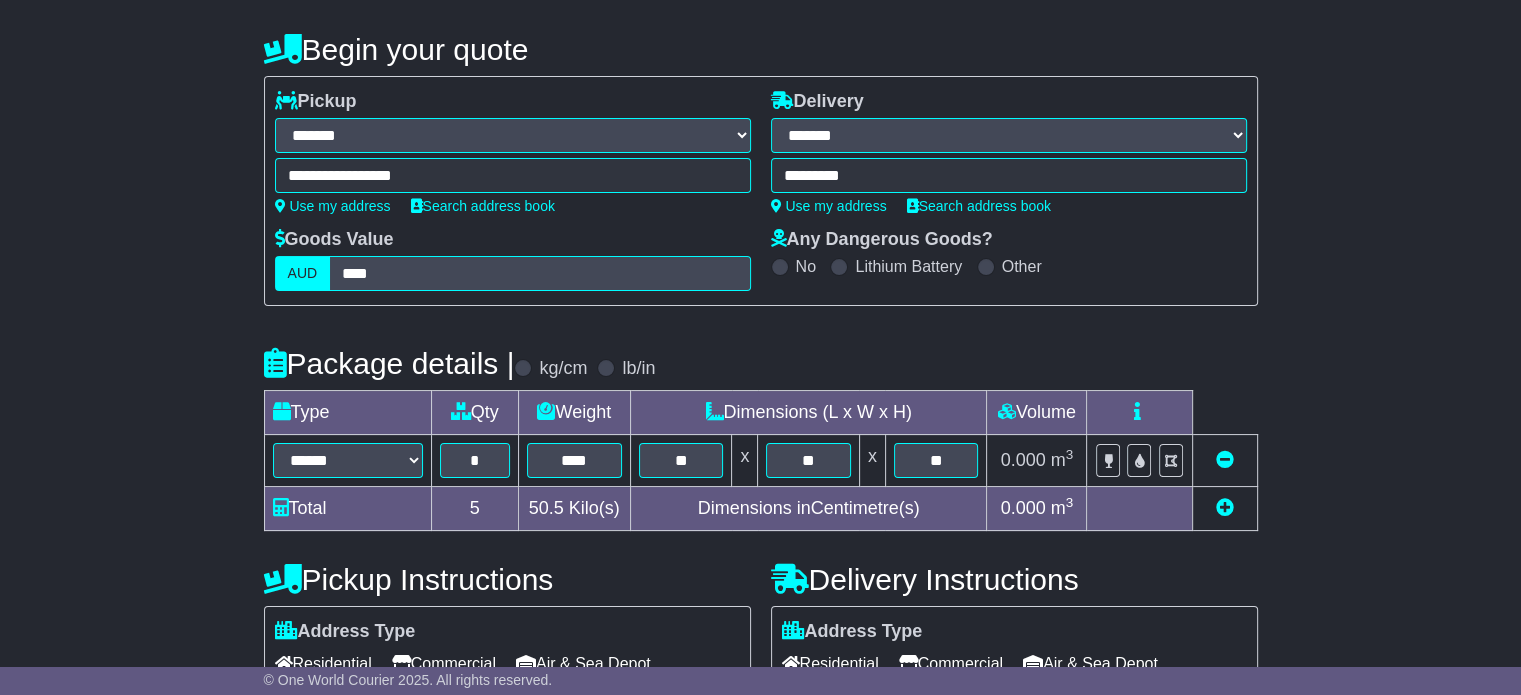 scroll, scrollTop: 617, scrollLeft: 0, axis: vertical 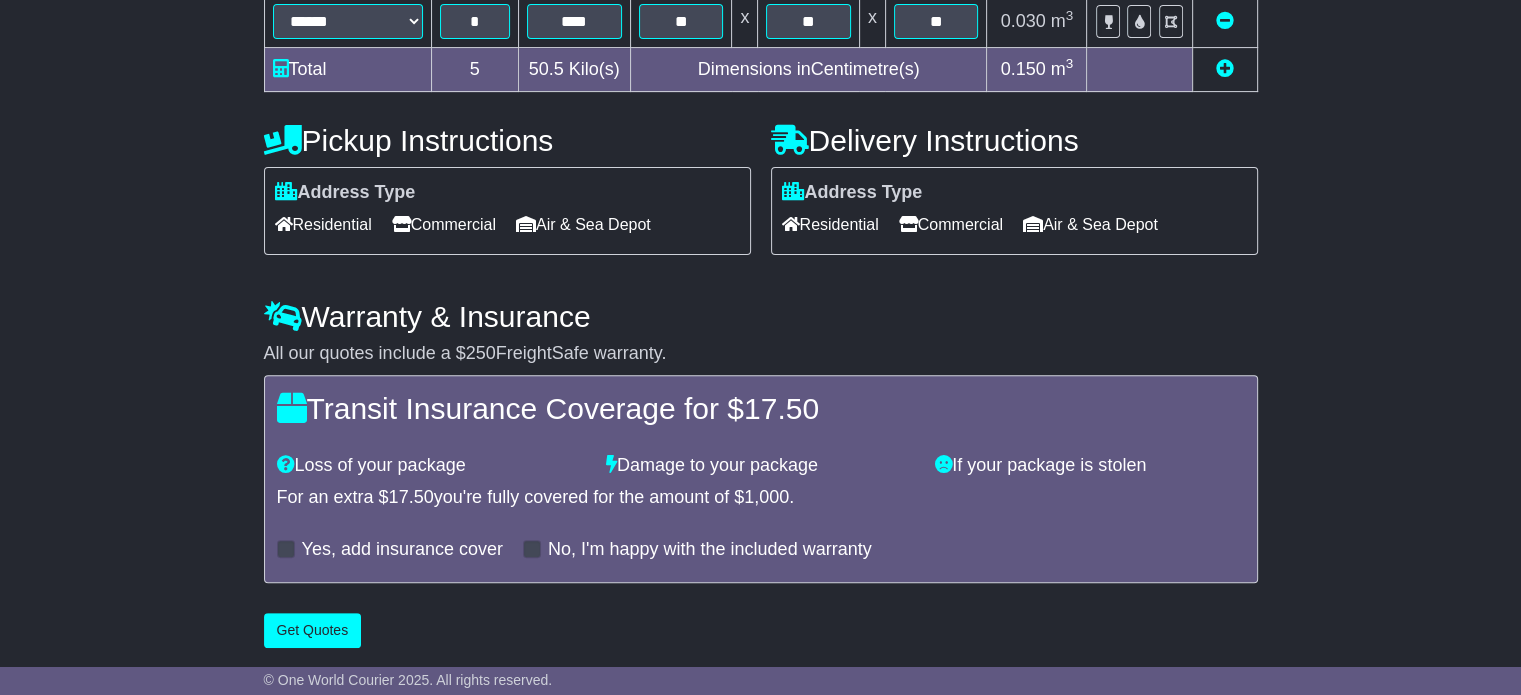 click on "Commercial" at bounding box center [951, 224] 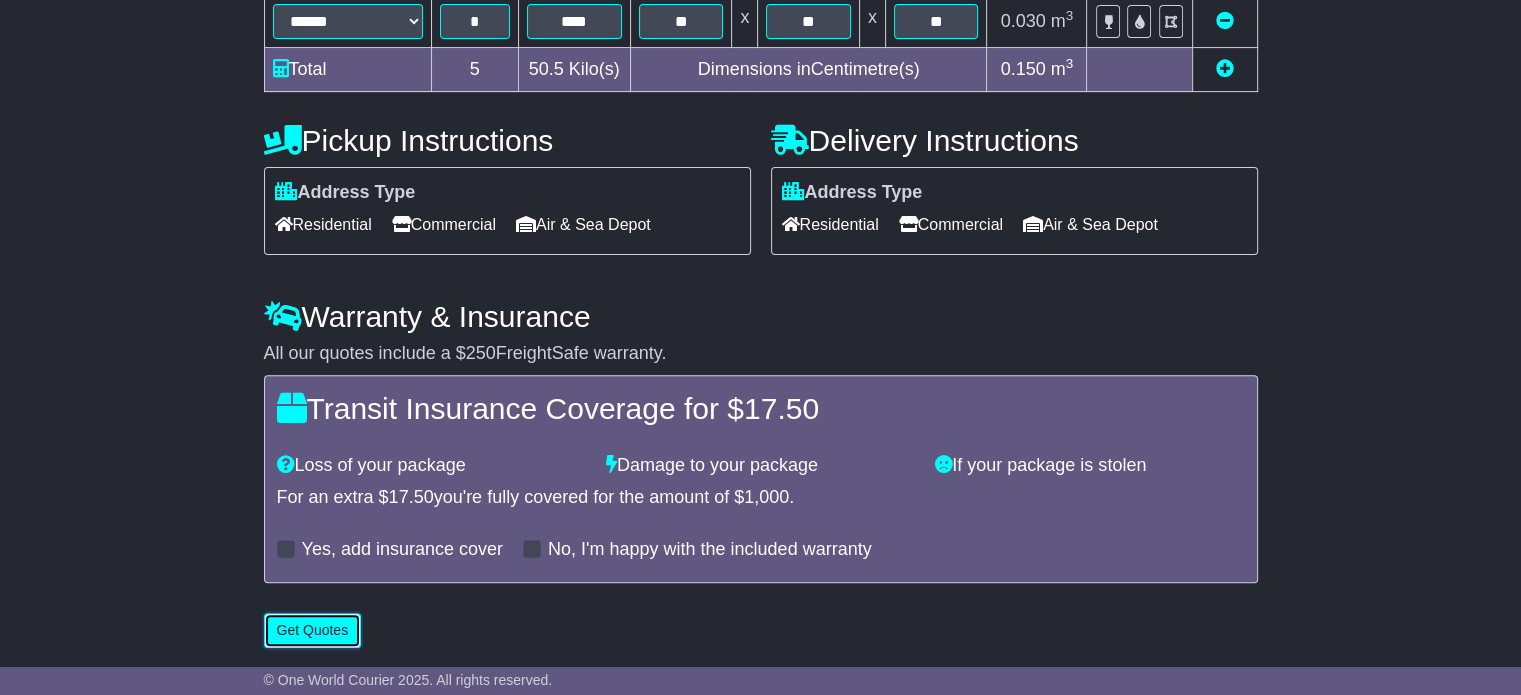 click on "Get Quotes" at bounding box center (313, 630) 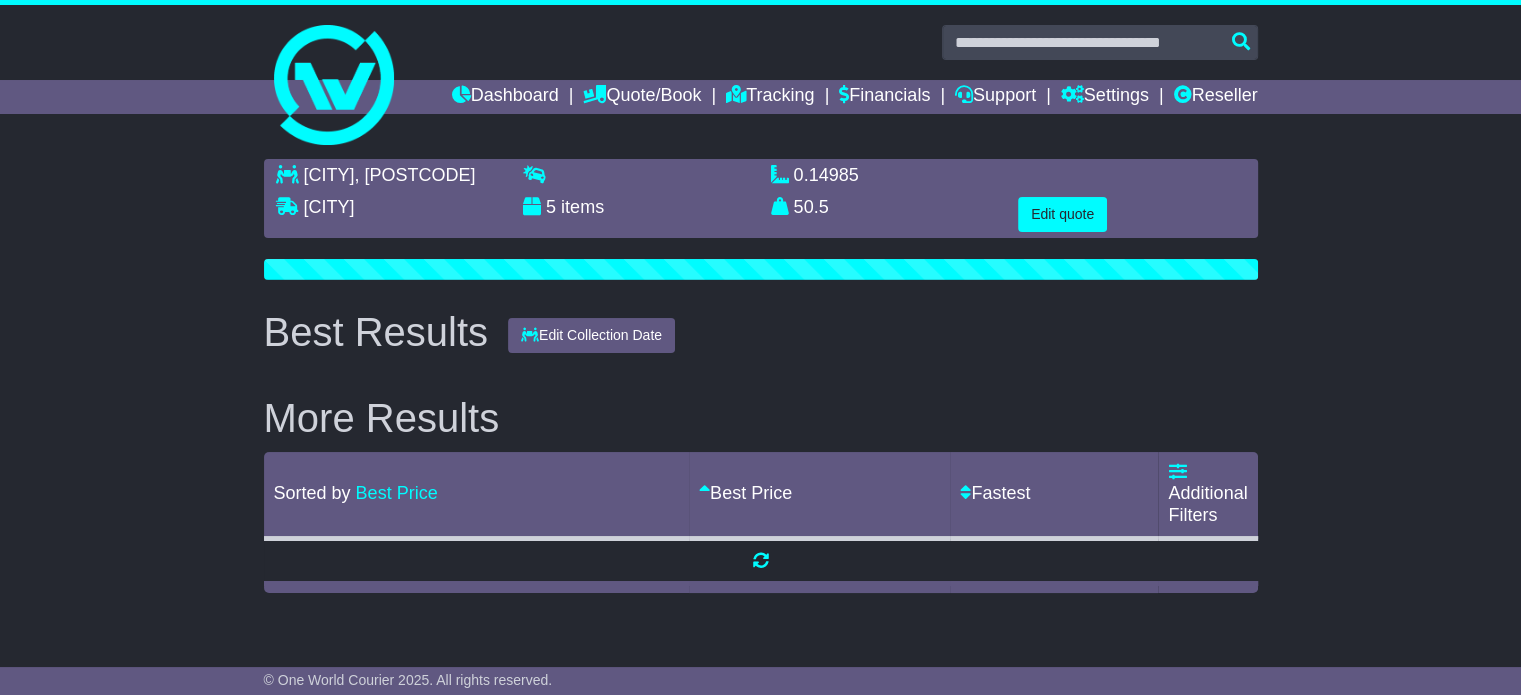 scroll, scrollTop: 0, scrollLeft: 0, axis: both 